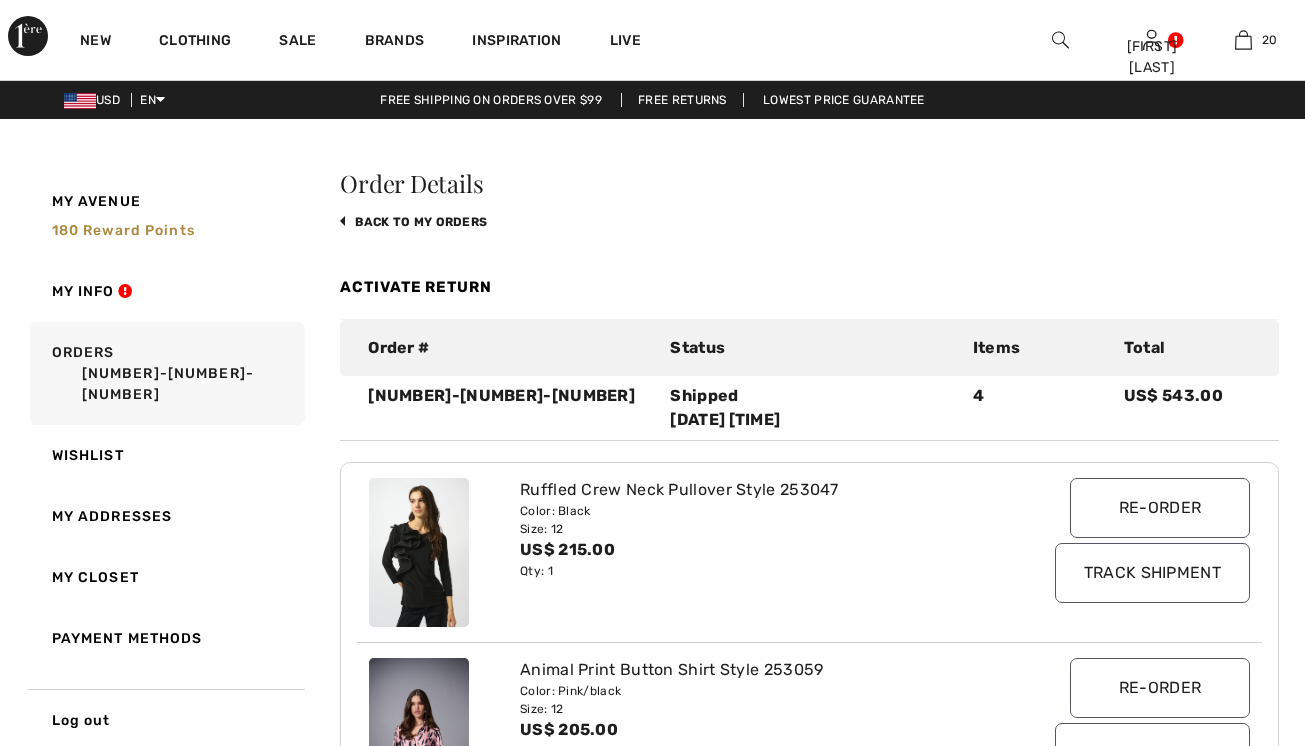 scroll, scrollTop: 221, scrollLeft: 0, axis: vertical 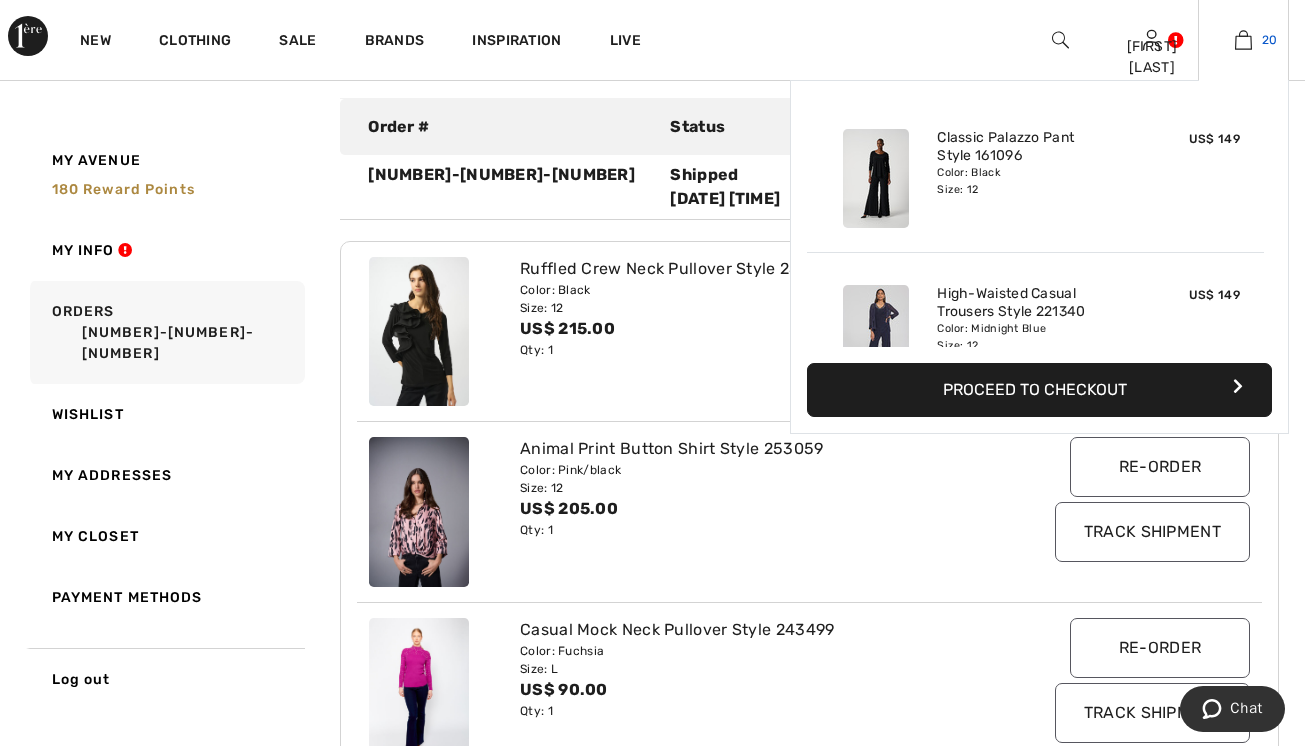 click at bounding box center (1243, 40) 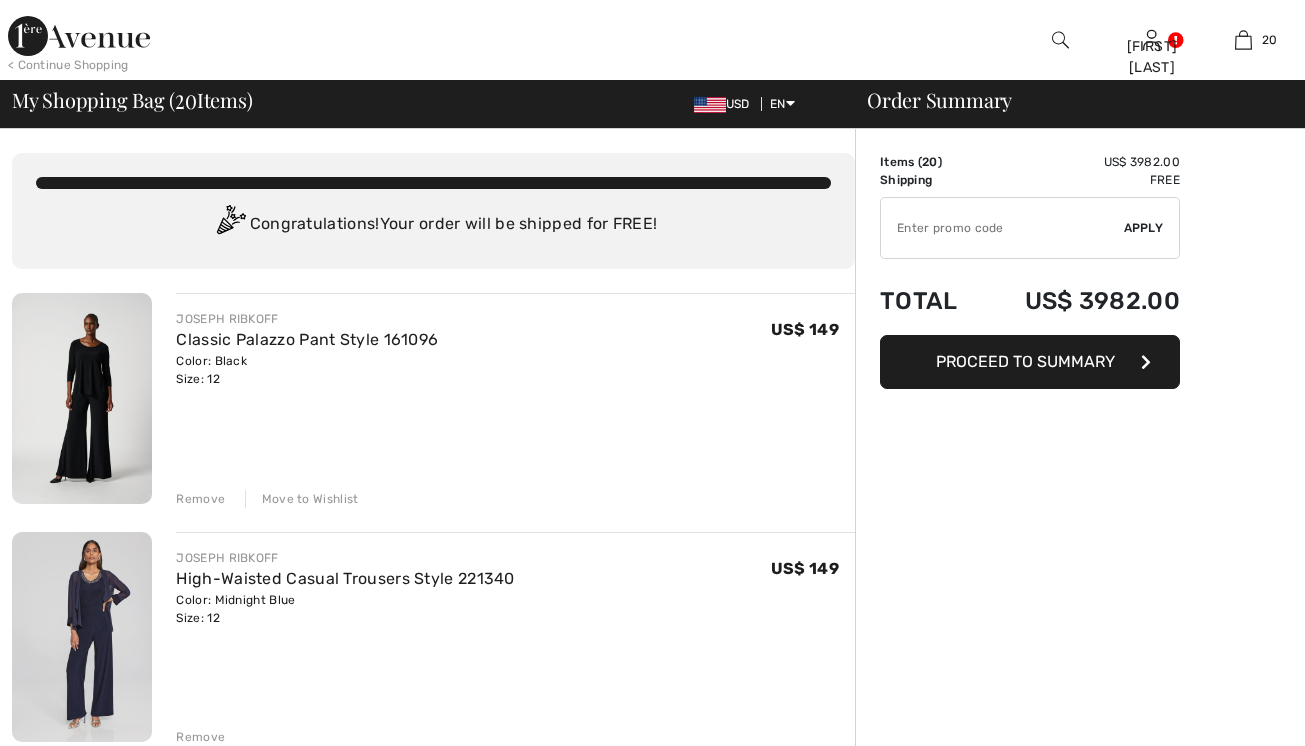 scroll, scrollTop: 0, scrollLeft: 0, axis: both 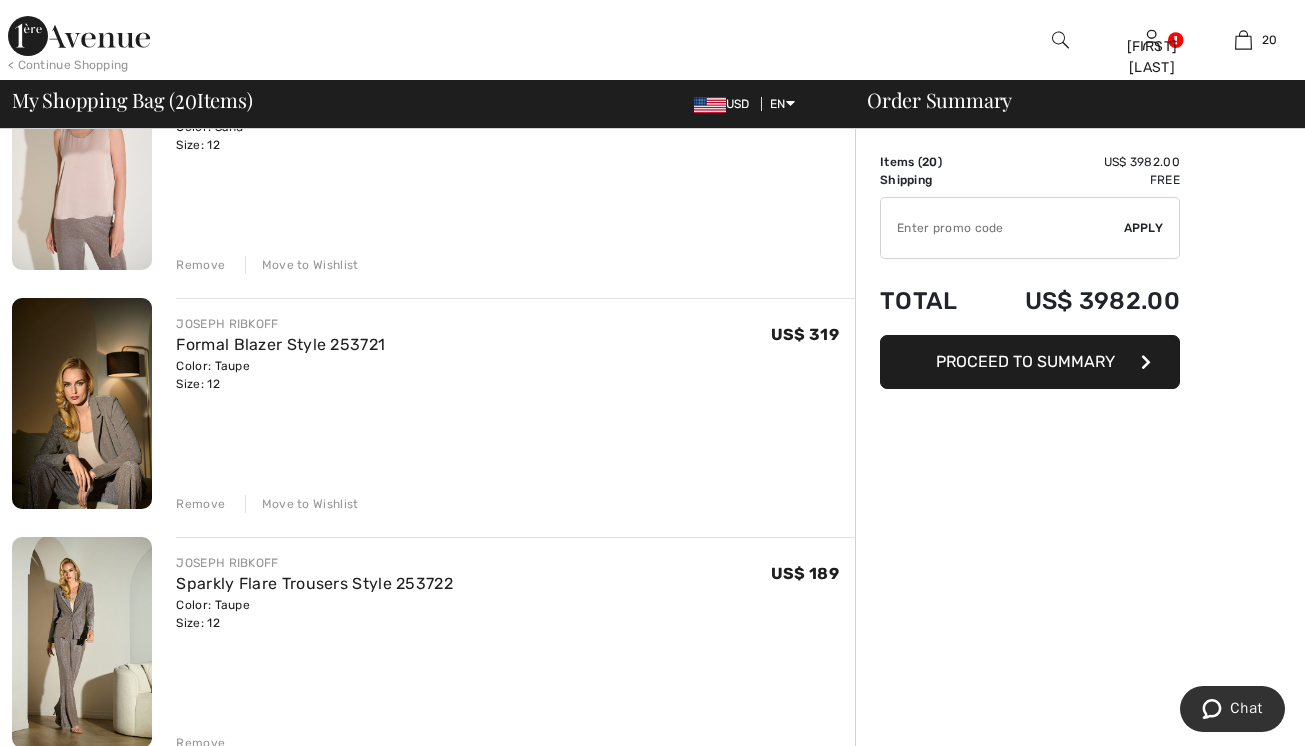 click on "Remove" at bounding box center (200, 265) 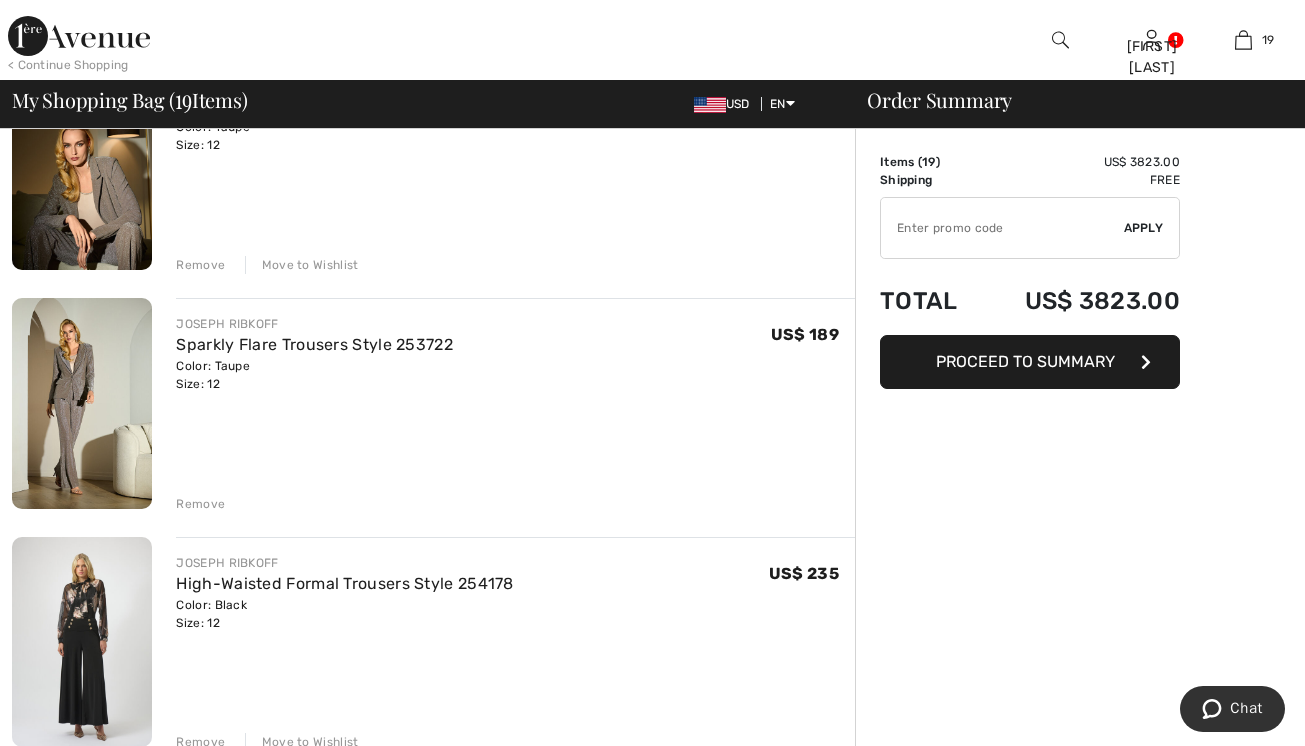 click on "Remove" at bounding box center (200, 265) 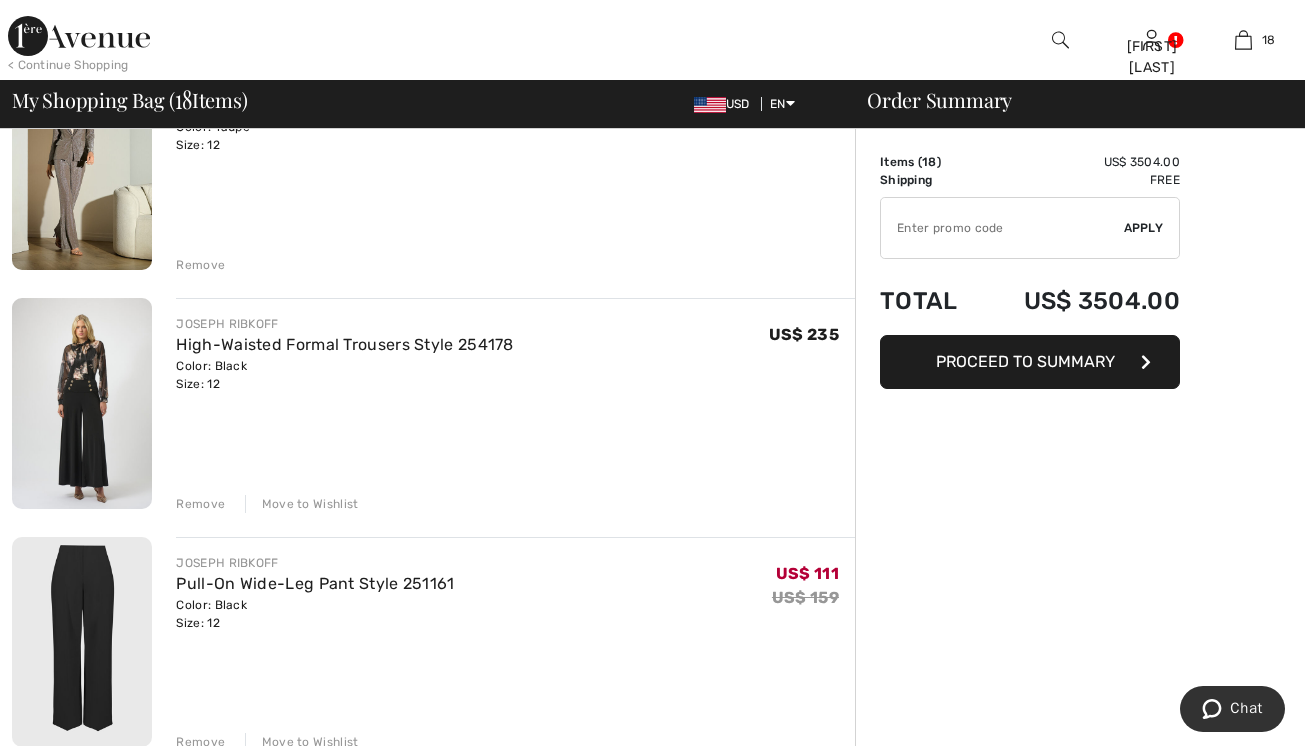 click on "Remove" at bounding box center [200, 265] 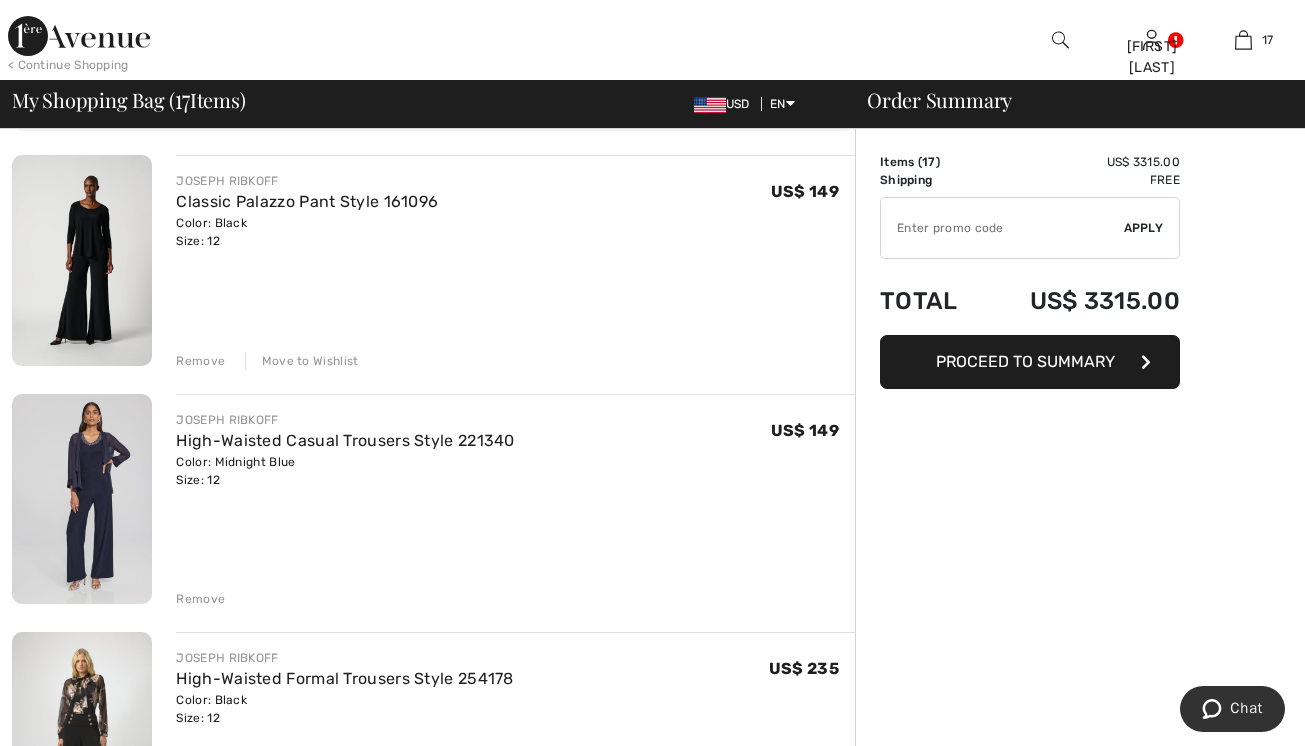 scroll, scrollTop: 96, scrollLeft: 0, axis: vertical 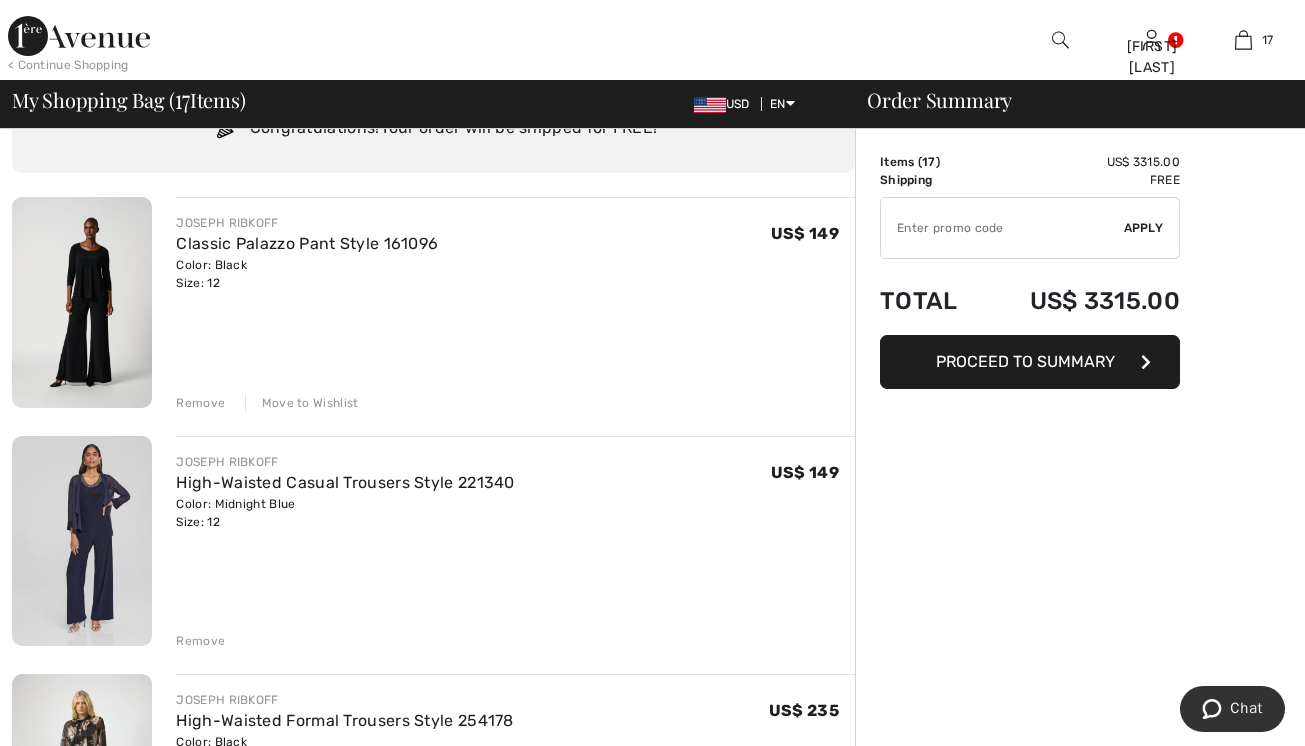 click on "Move to Wishlist" at bounding box center (302, 403) 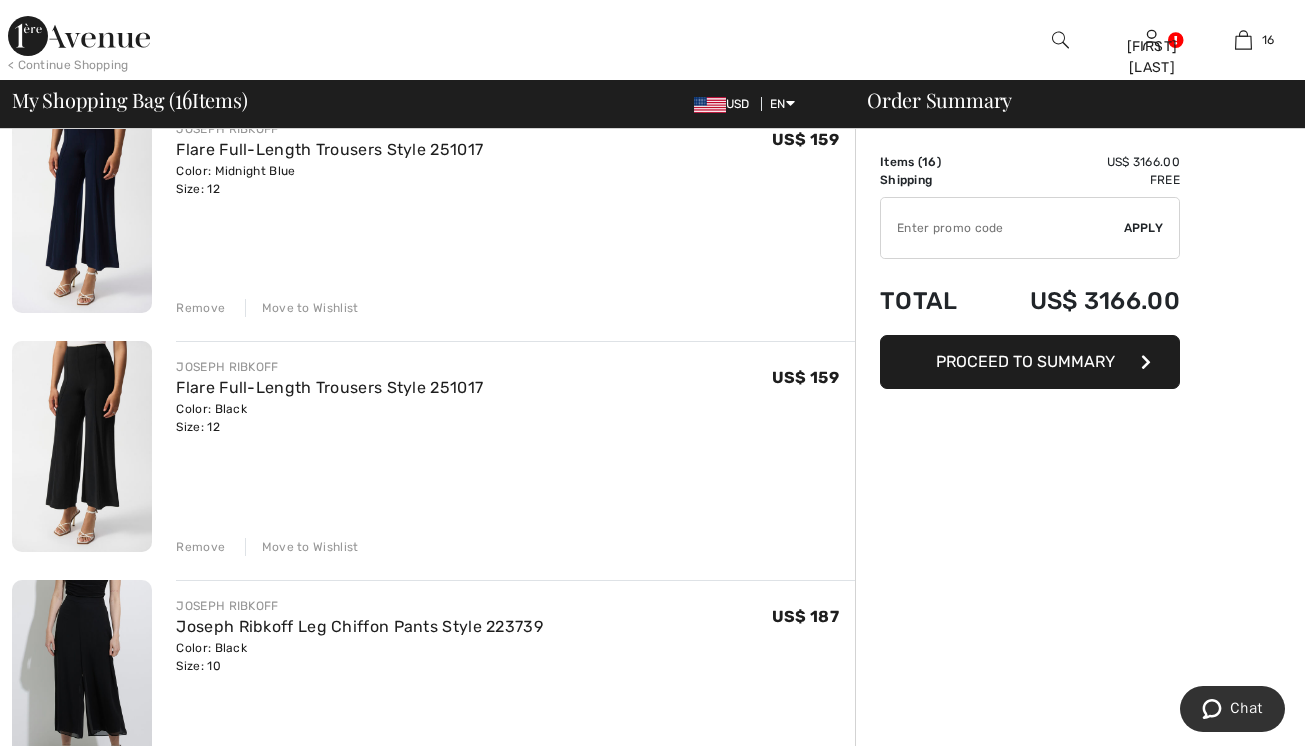 scroll, scrollTop: 868, scrollLeft: 0, axis: vertical 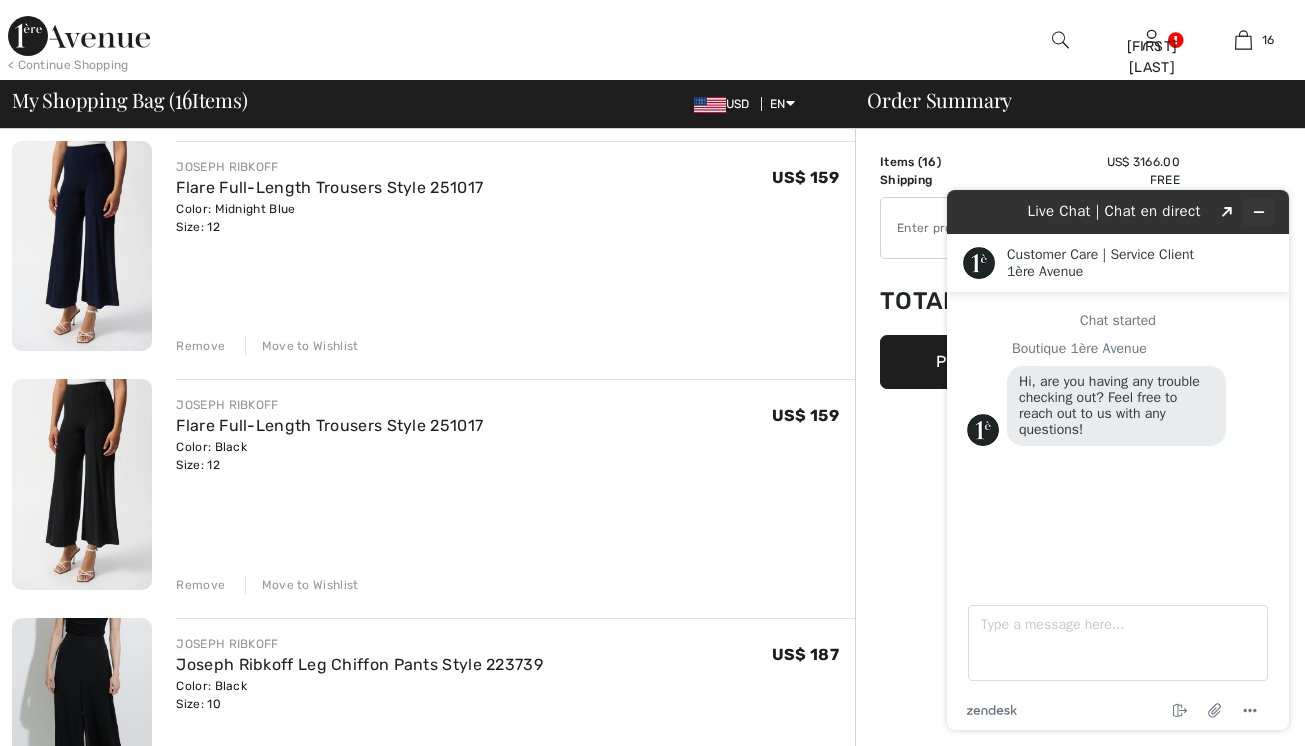 click 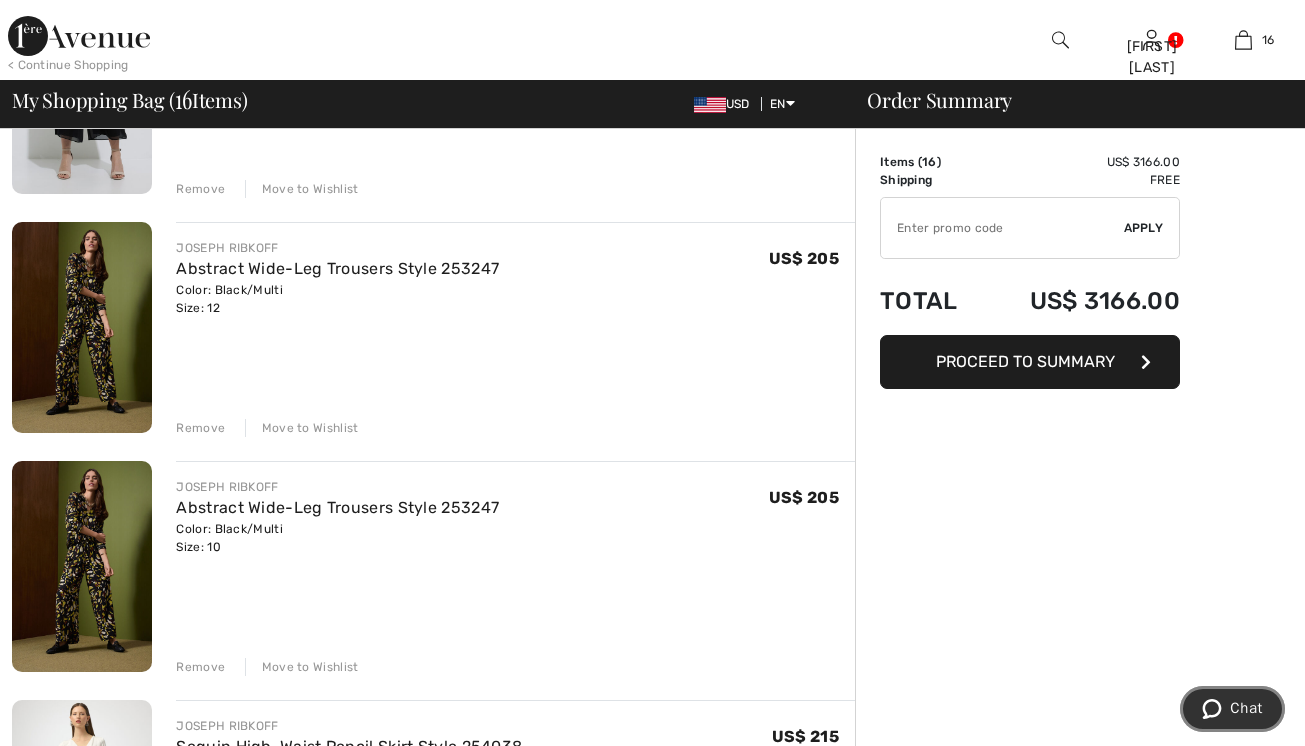 scroll, scrollTop: 1506, scrollLeft: 0, axis: vertical 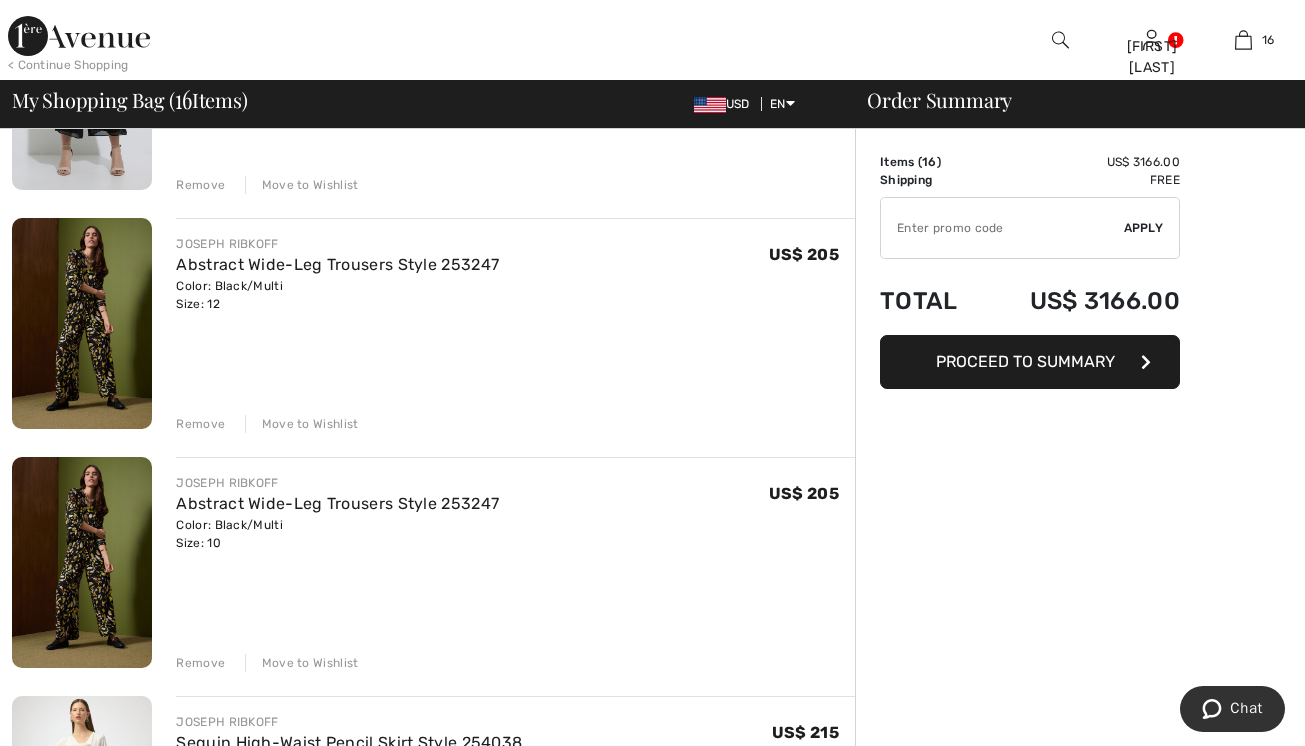 click on "Move to Wishlist" at bounding box center [302, 424] 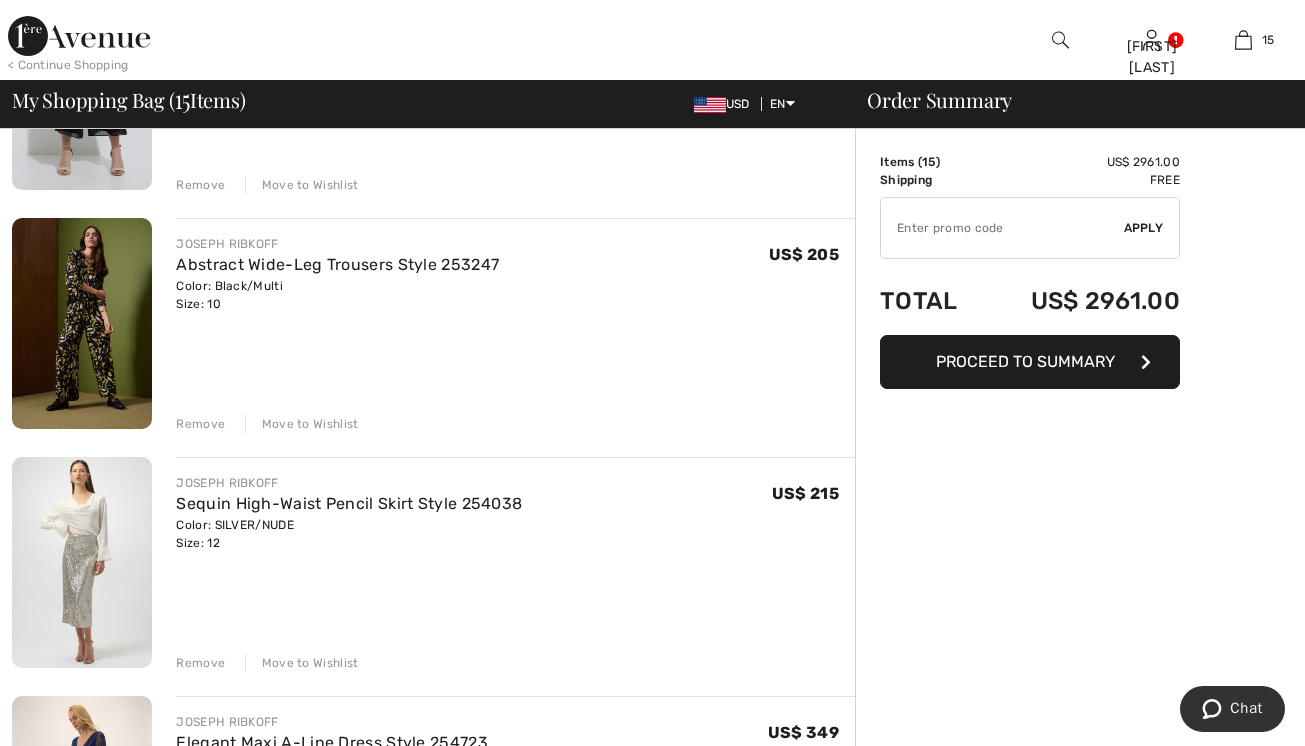 scroll, scrollTop: 1545, scrollLeft: 0, axis: vertical 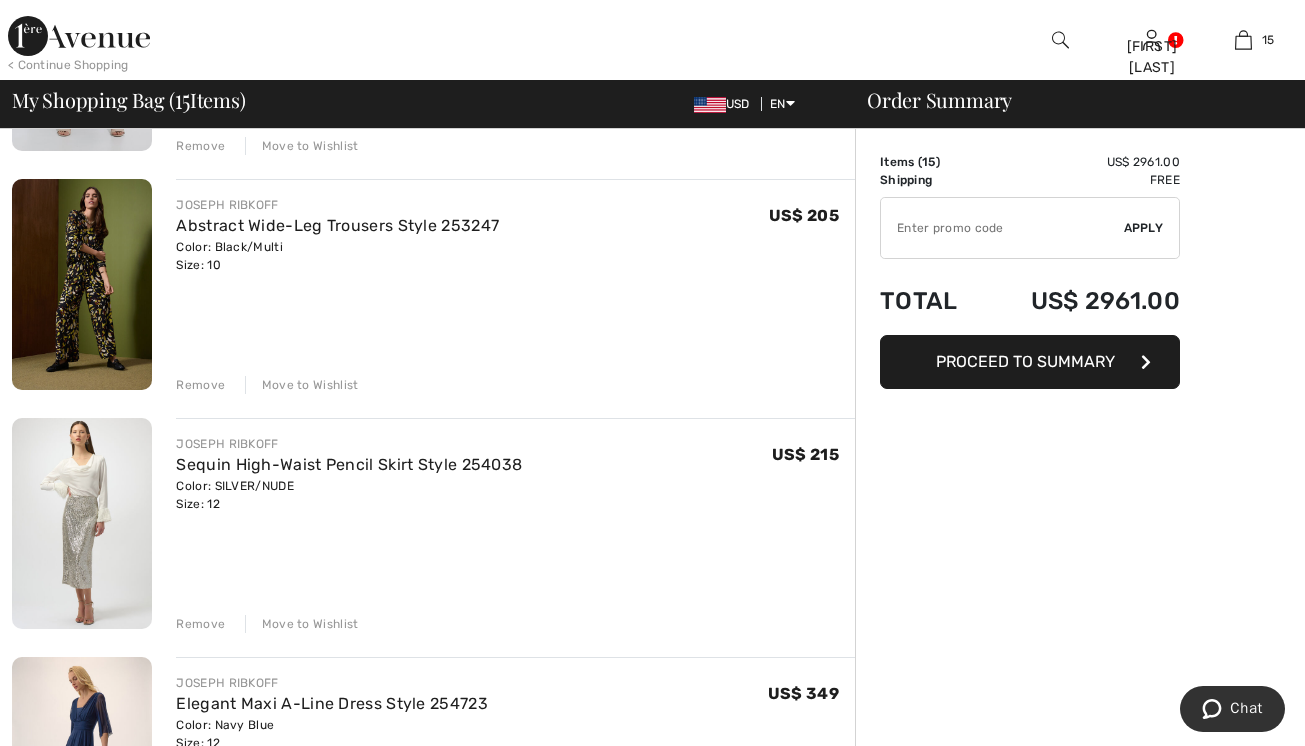 click on "Remove" at bounding box center (200, 624) 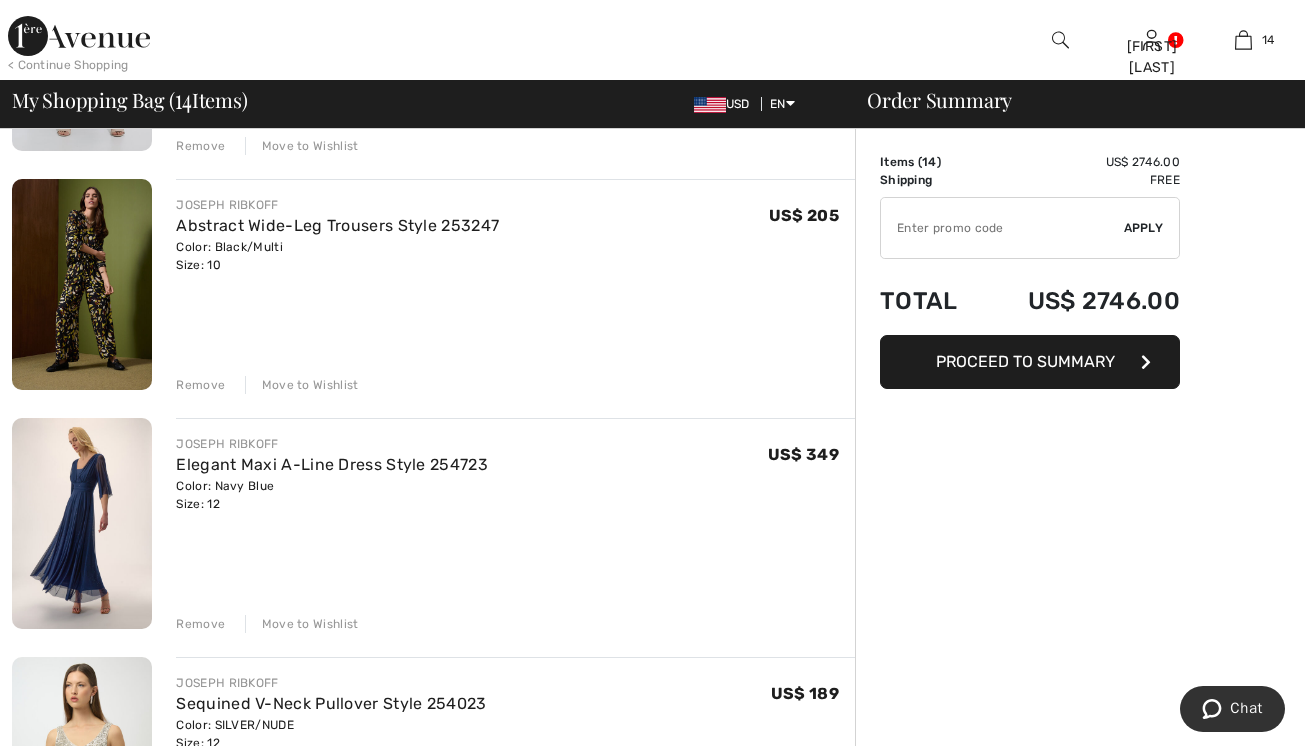 click on "Remove" at bounding box center [200, 624] 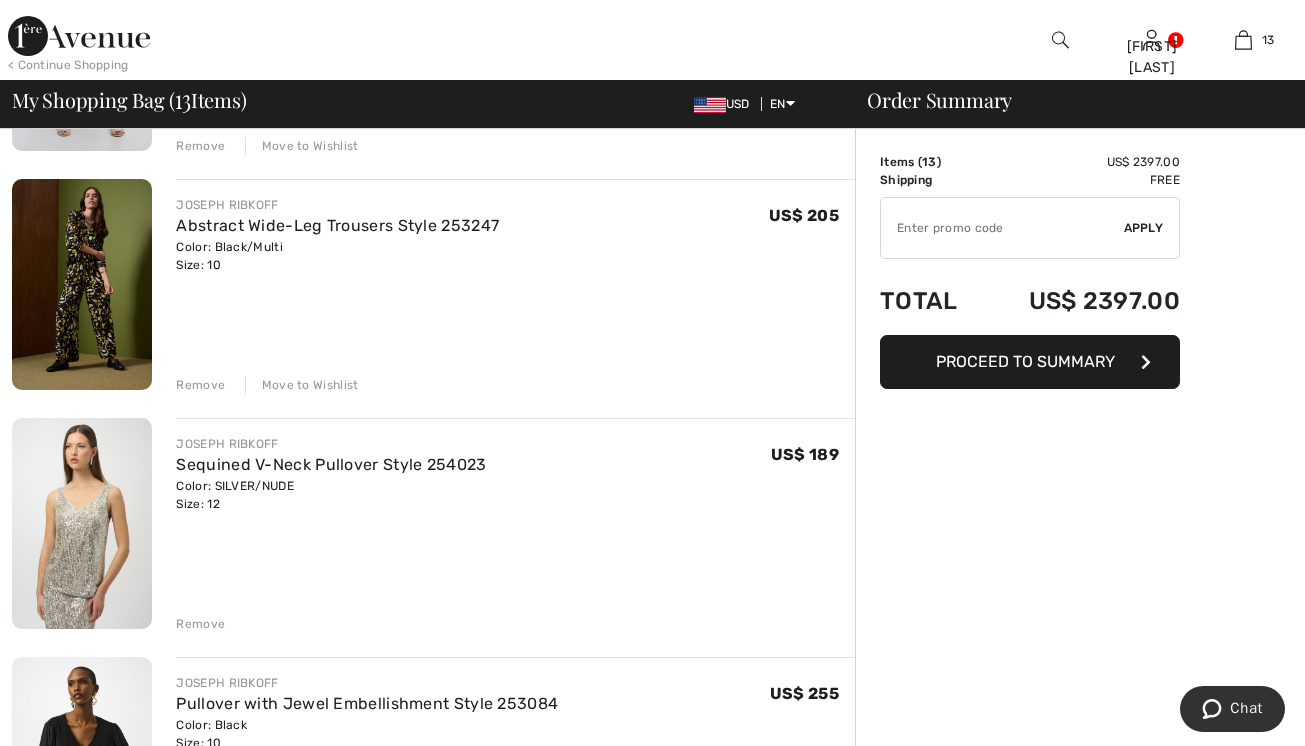 click on "Remove" at bounding box center [200, 624] 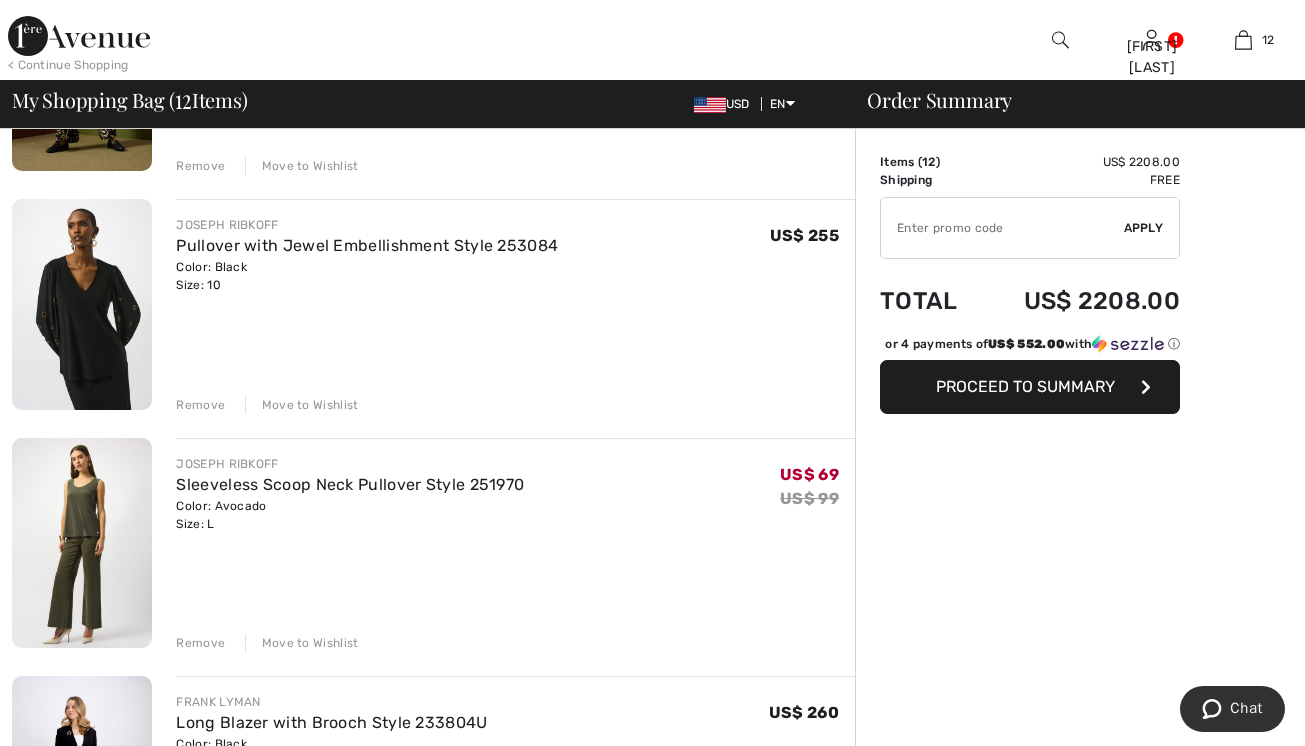 scroll, scrollTop: 1896, scrollLeft: 0, axis: vertical 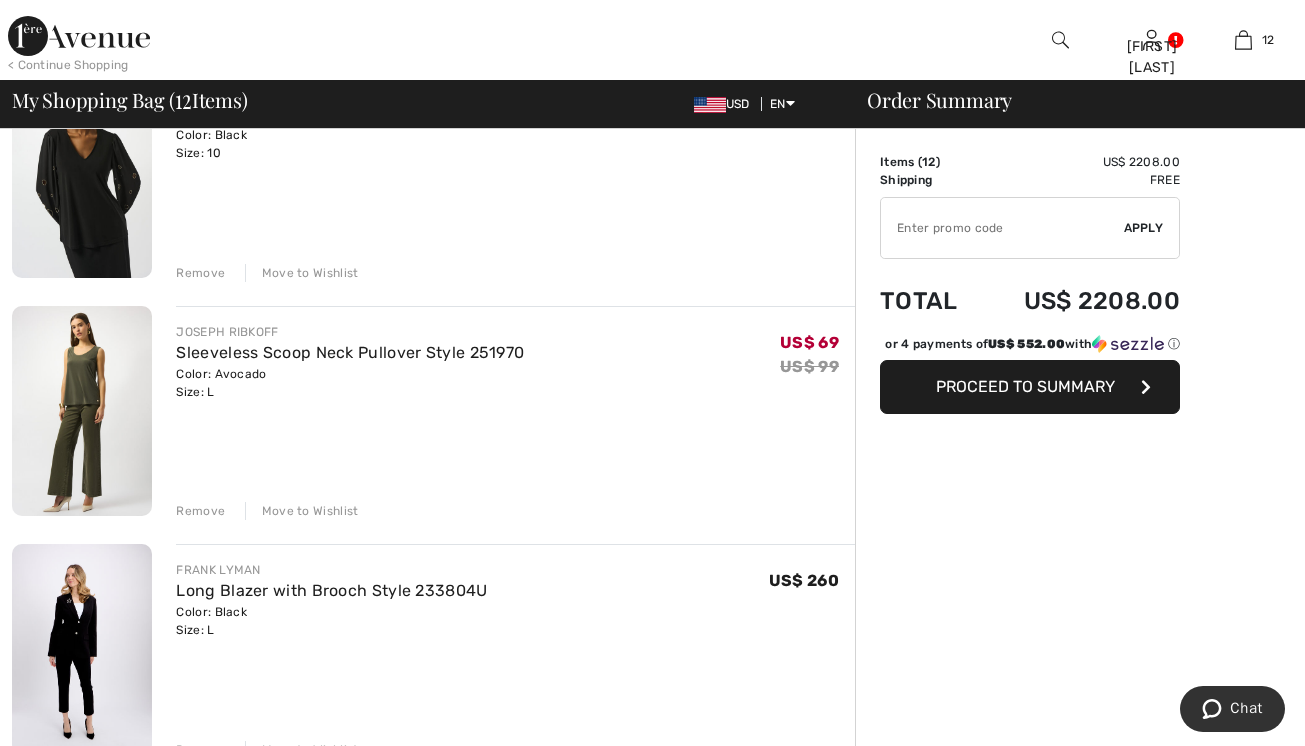 click on "Remove" at bounding box center (200, 511) 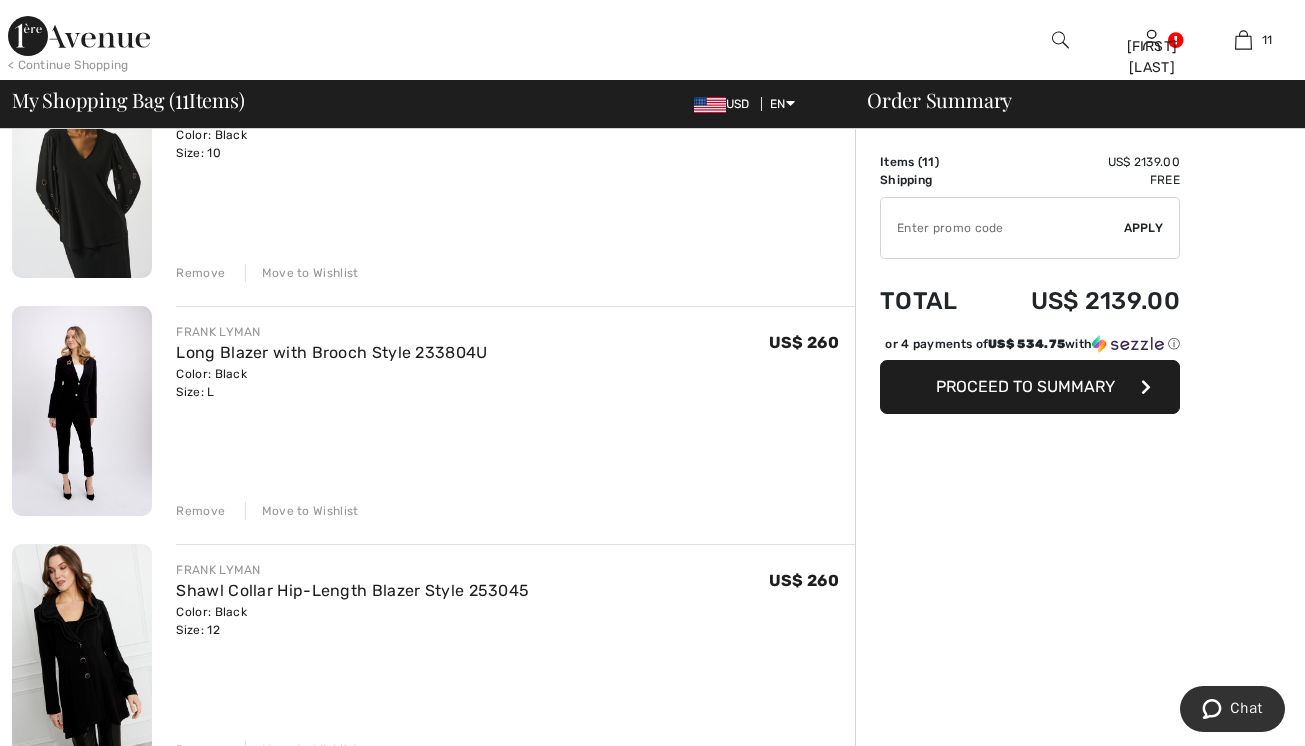 click on "Remove" at bounding box center [200, 511] 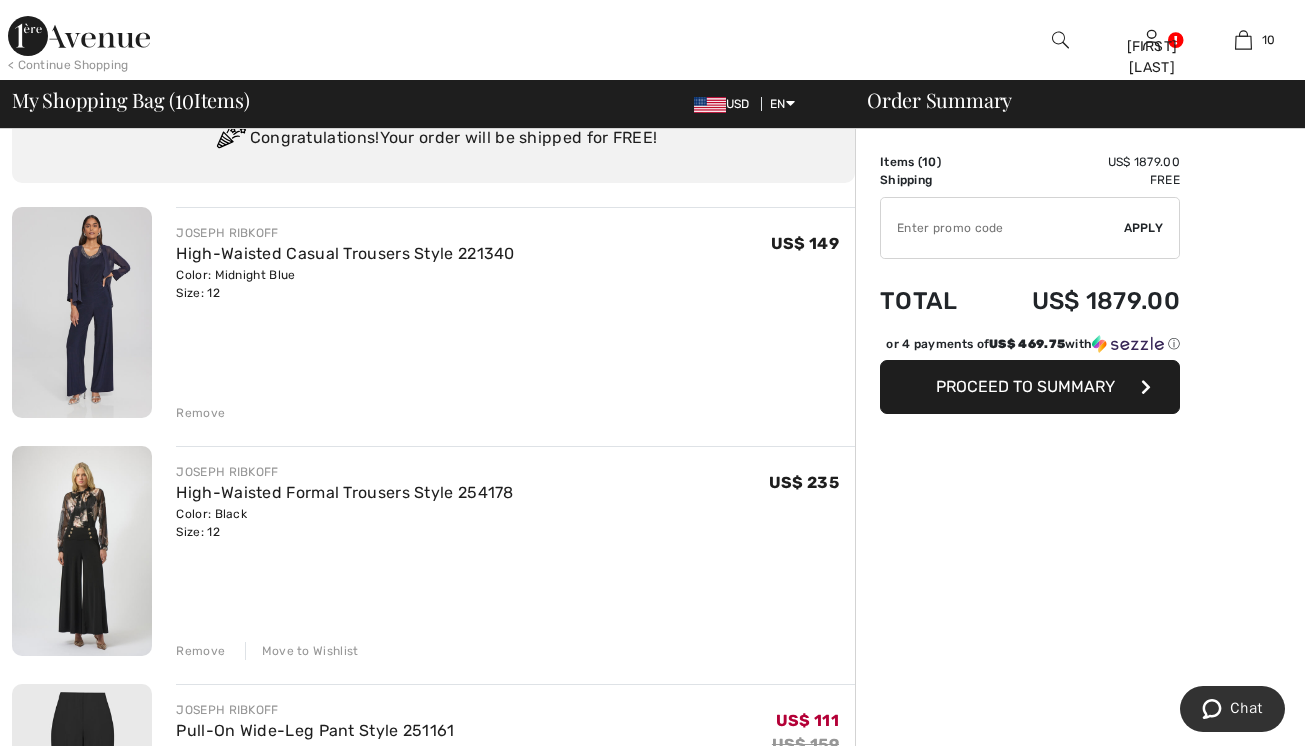 scroll, scrollTop: 122, scrollLeft: 0, axis: vertical 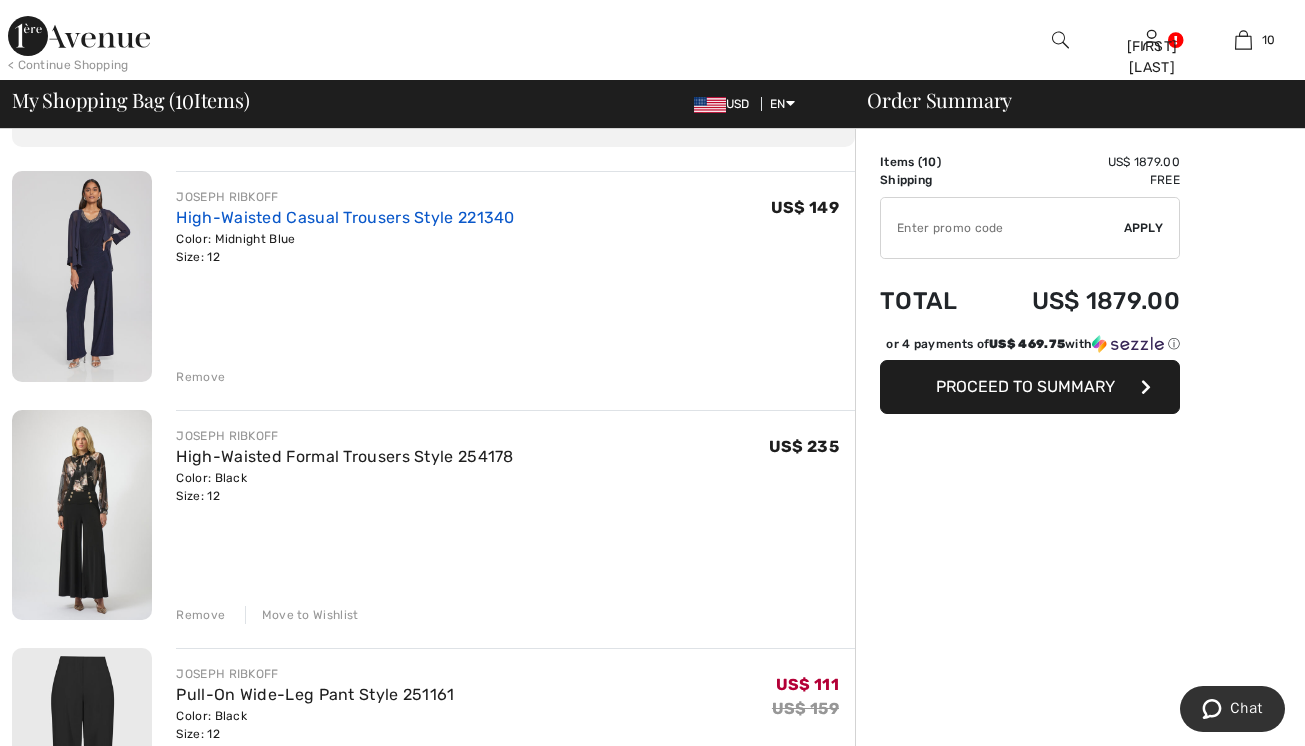 click on "High-Waisted Casual Trousers Style 221340" at bounding box center (345, 217) 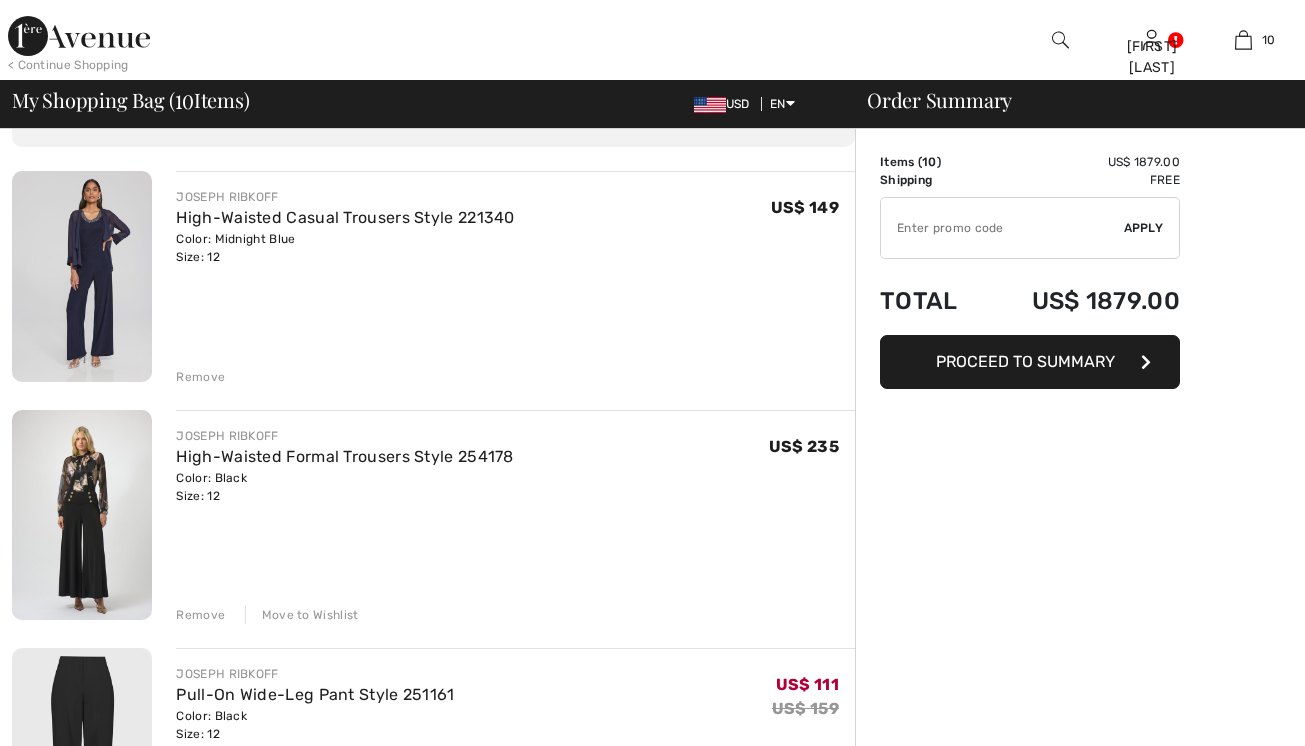 scroll, scrollTop: 0, scrollLeft: 0, axis: both 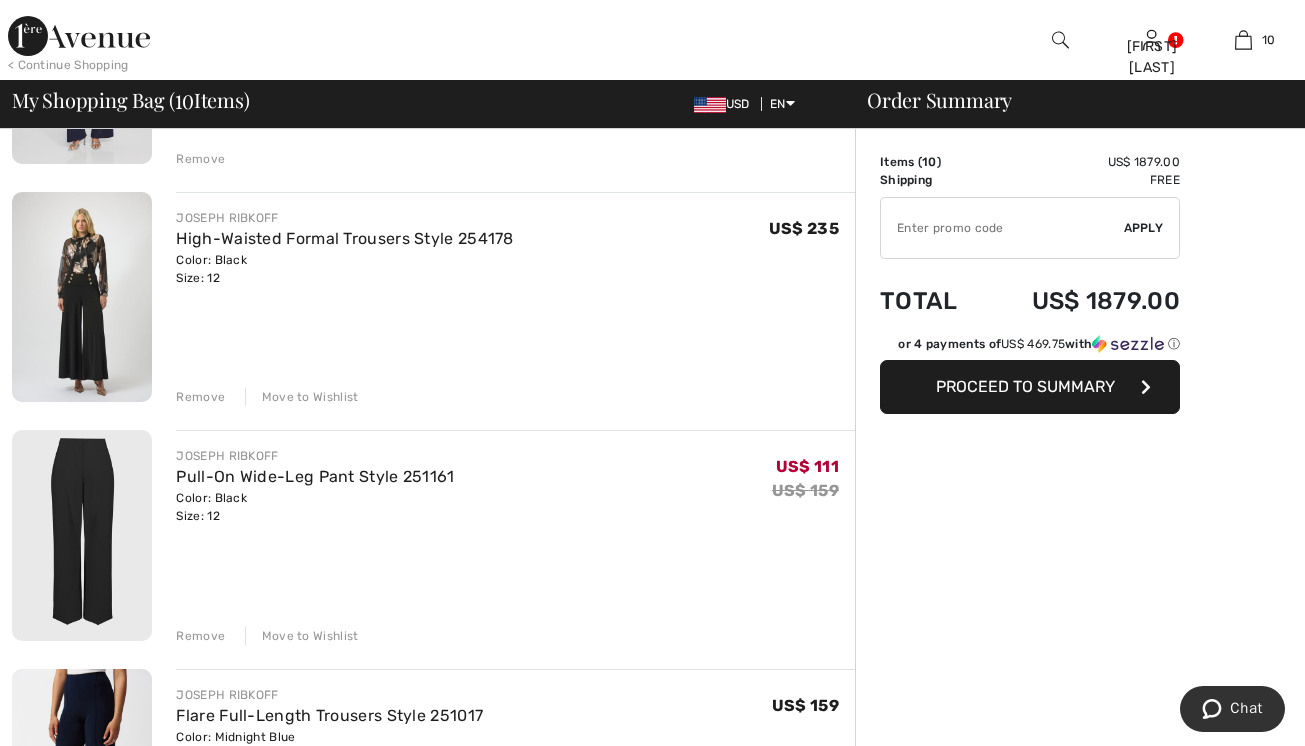 click on "Remove" at bounding box center [200, 397] 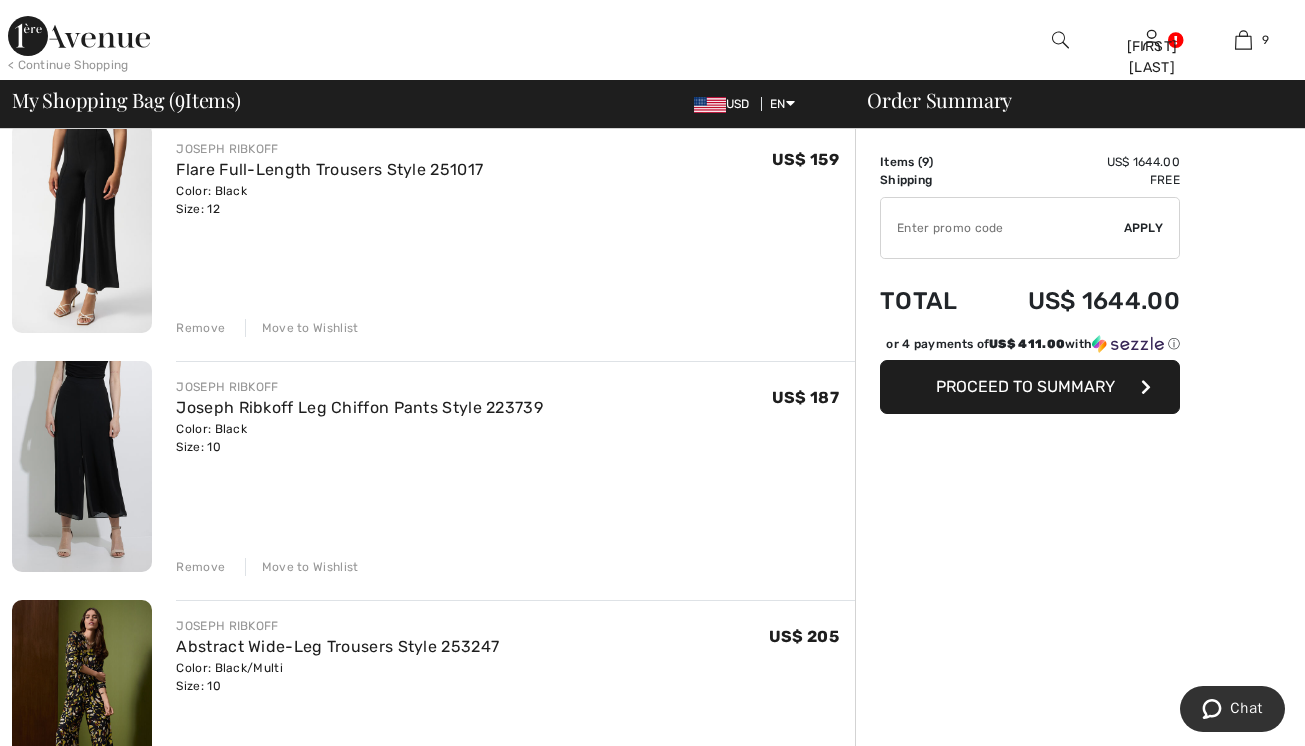 scroll, scrollTop: 958, scrollLeft: 0, axis: vertical 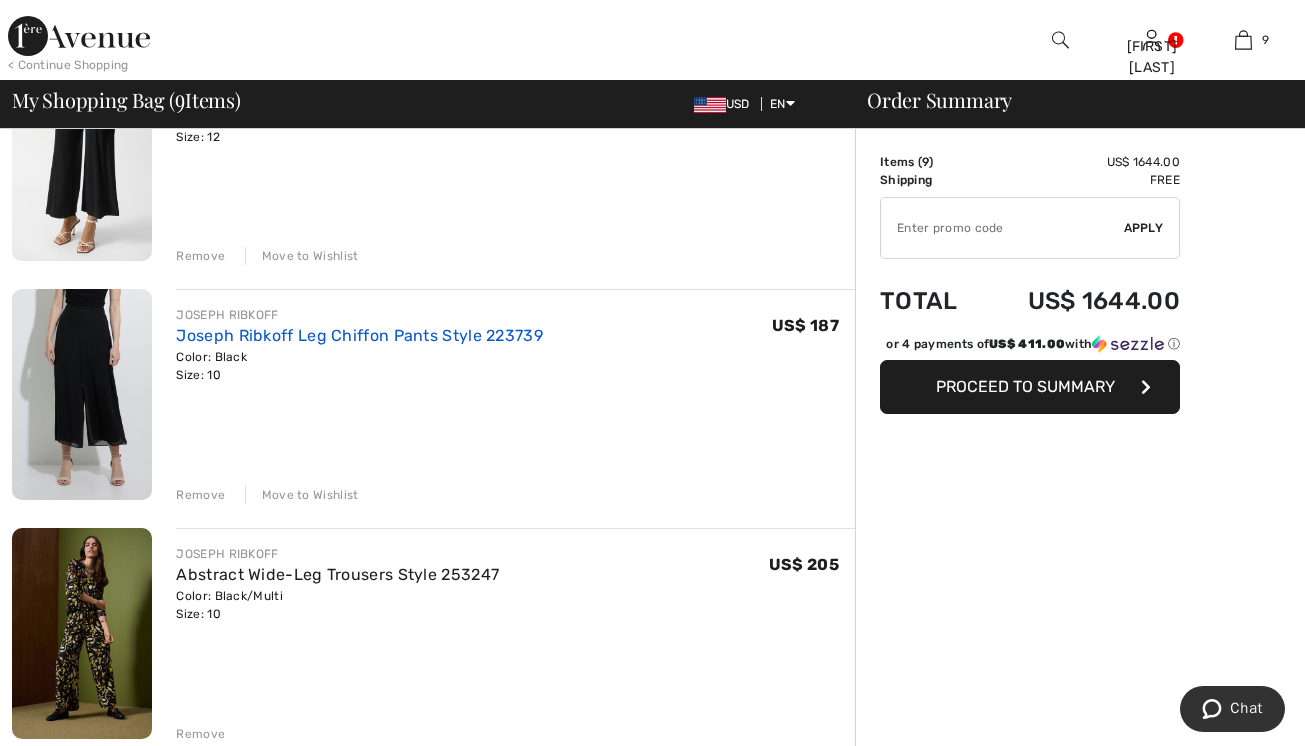 click on "Joseph Ribkoff Leg Chiffon Pants Style 223739" at bounding box center (359, 335) 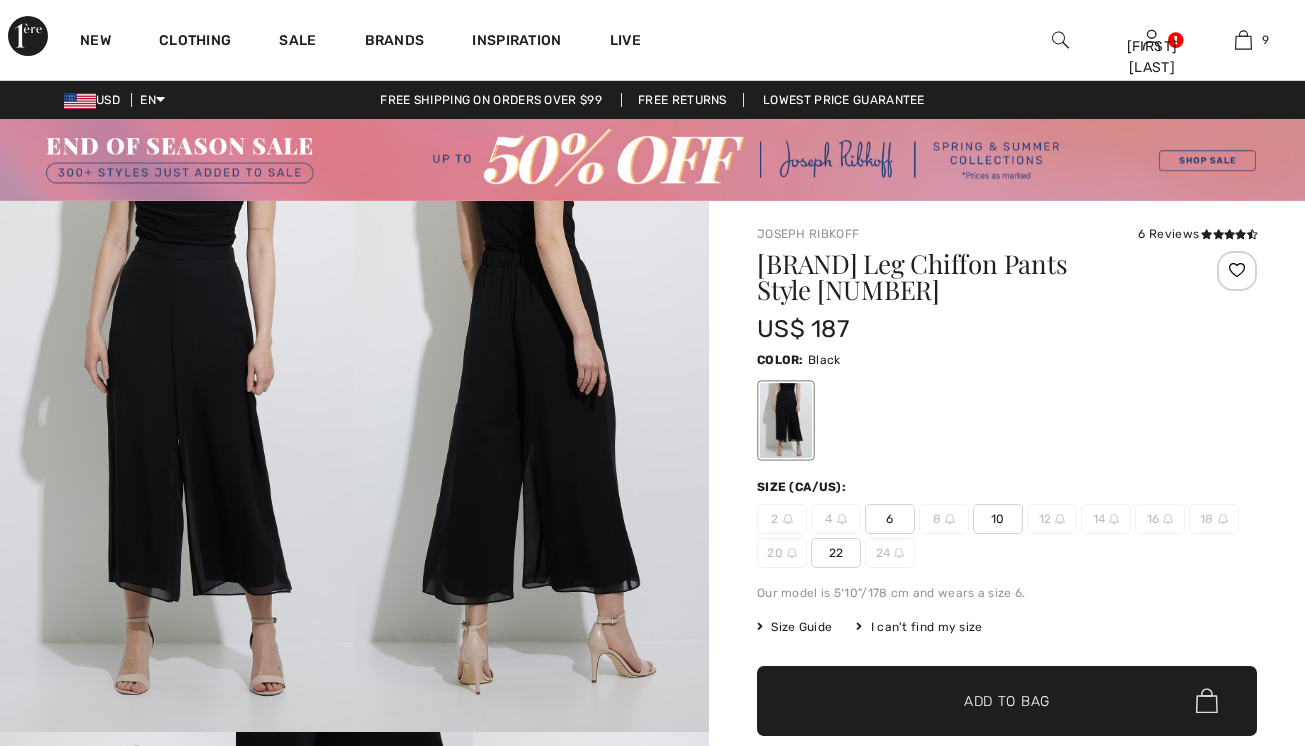 scroll, scrollTop: 0, scrollLeft: 0, axis: both 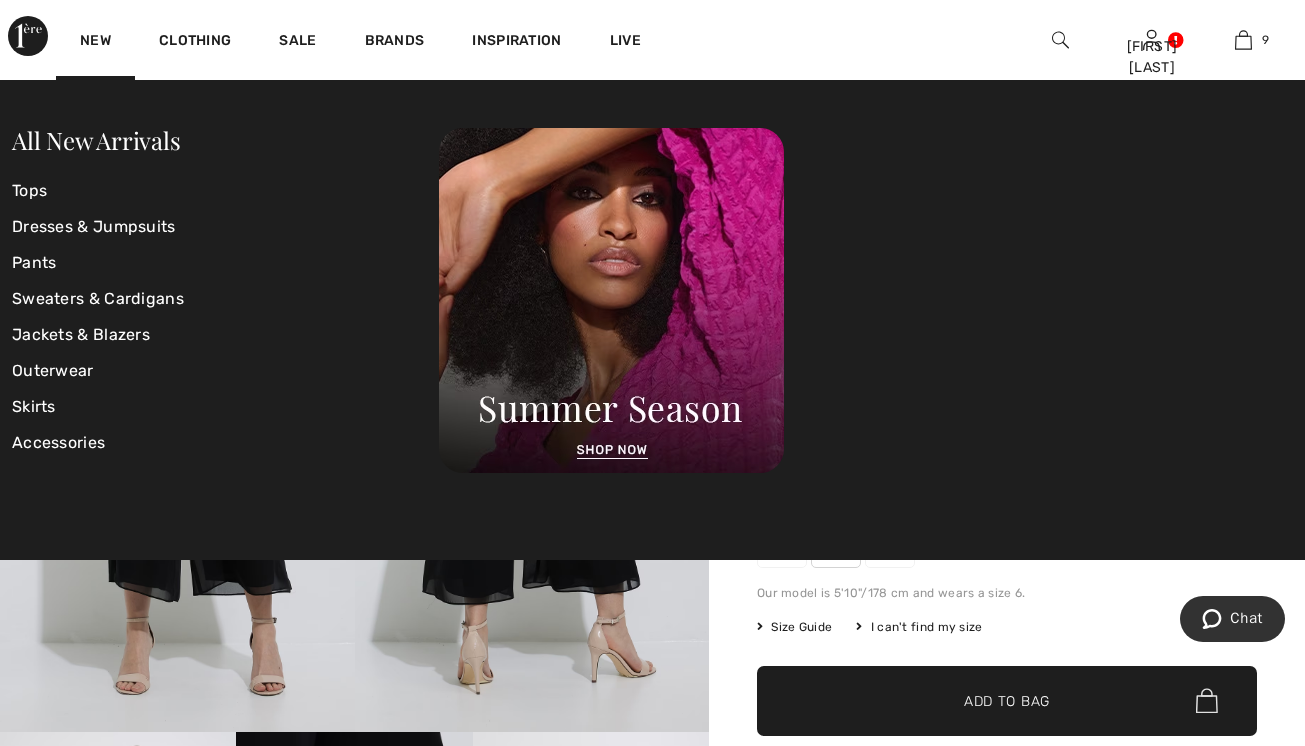 click at bounding box center (532, 467) 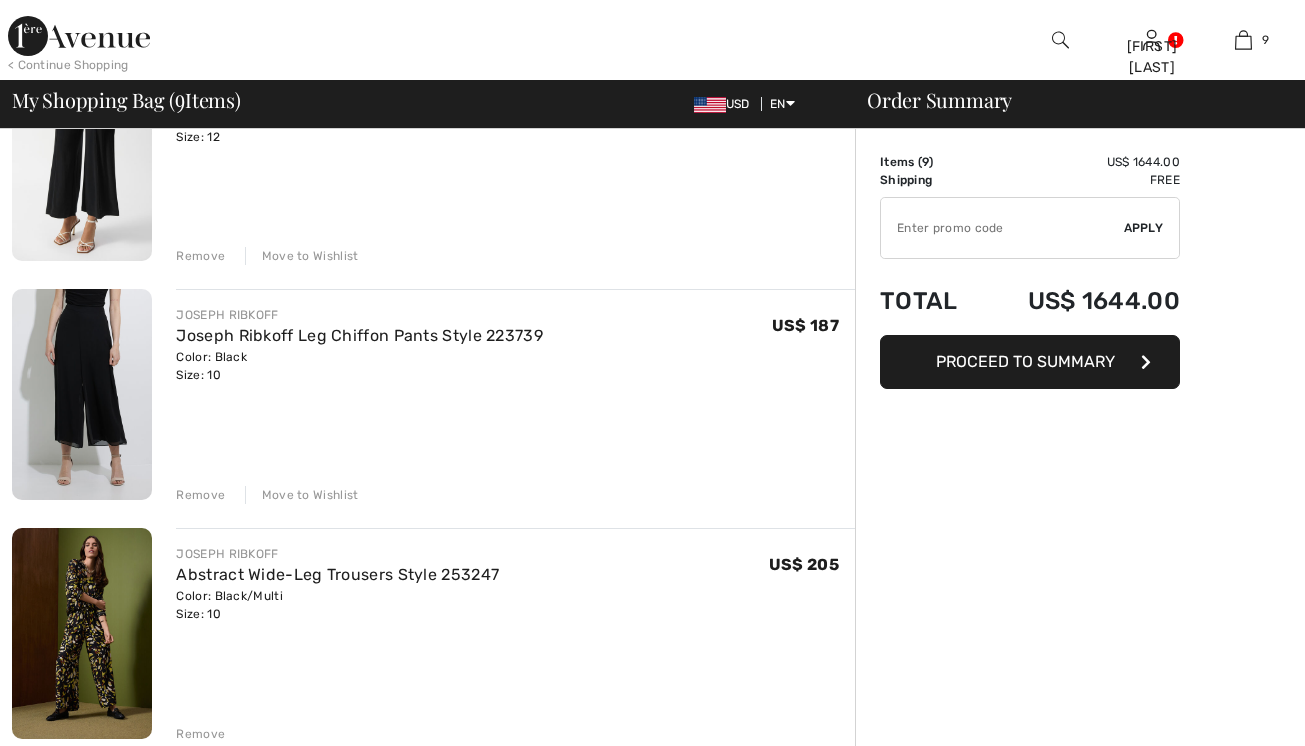 scroll, scrollTop: 958, scrollLeft: 0, axis: vertical 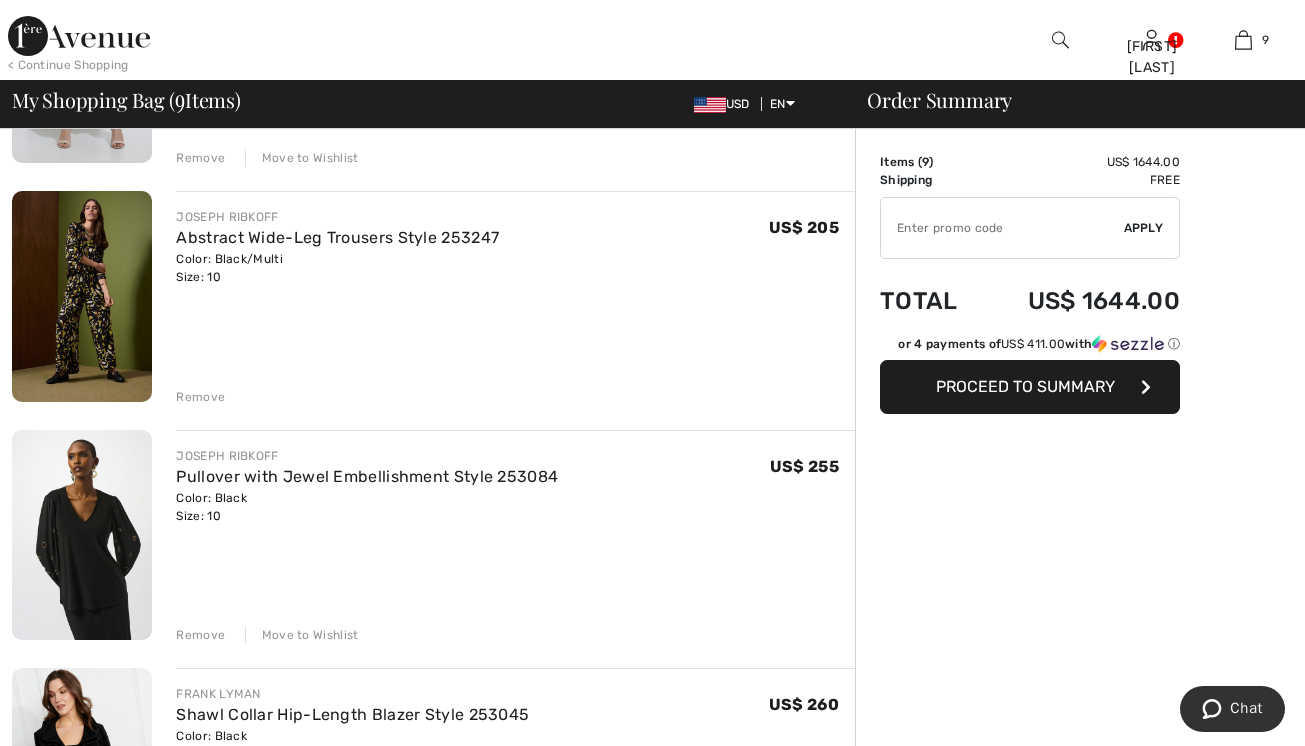 click on "Remove" at bounding box center (200, 397) 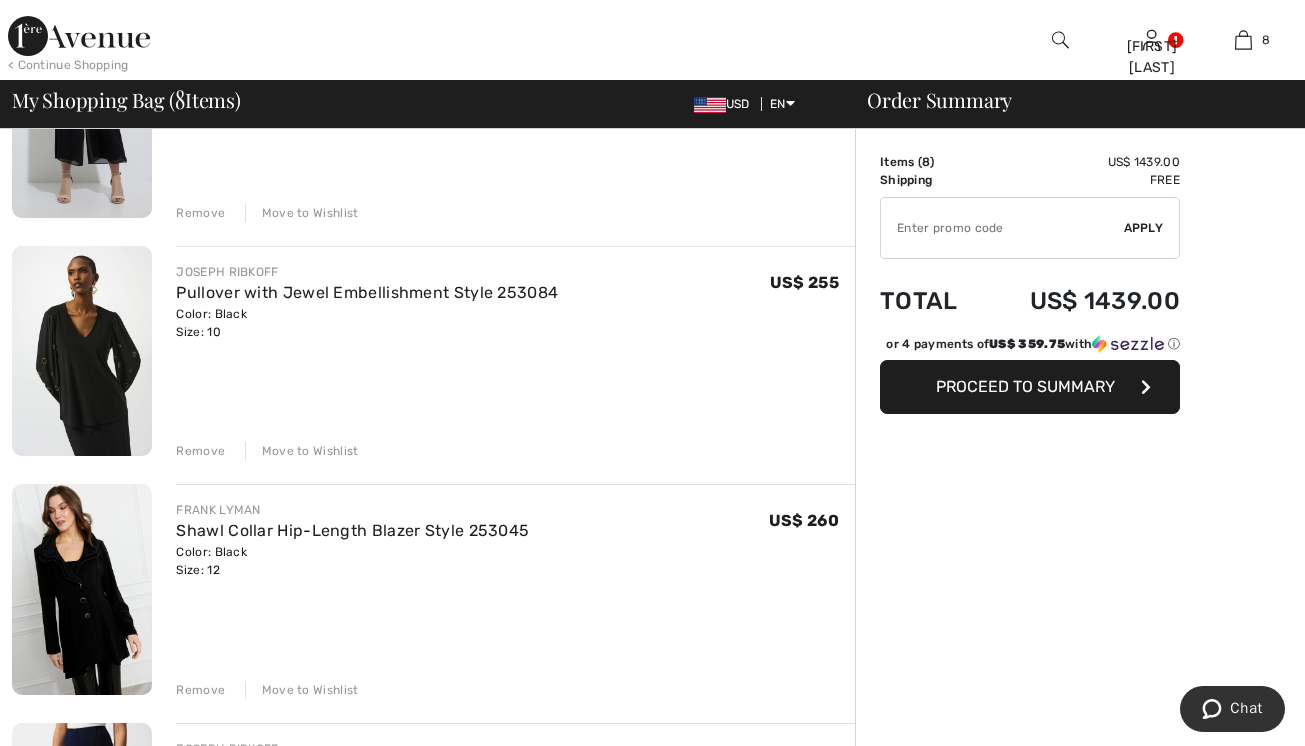 scroll, scrollTop: 1435, scrollLeft: 0, axis: vertical 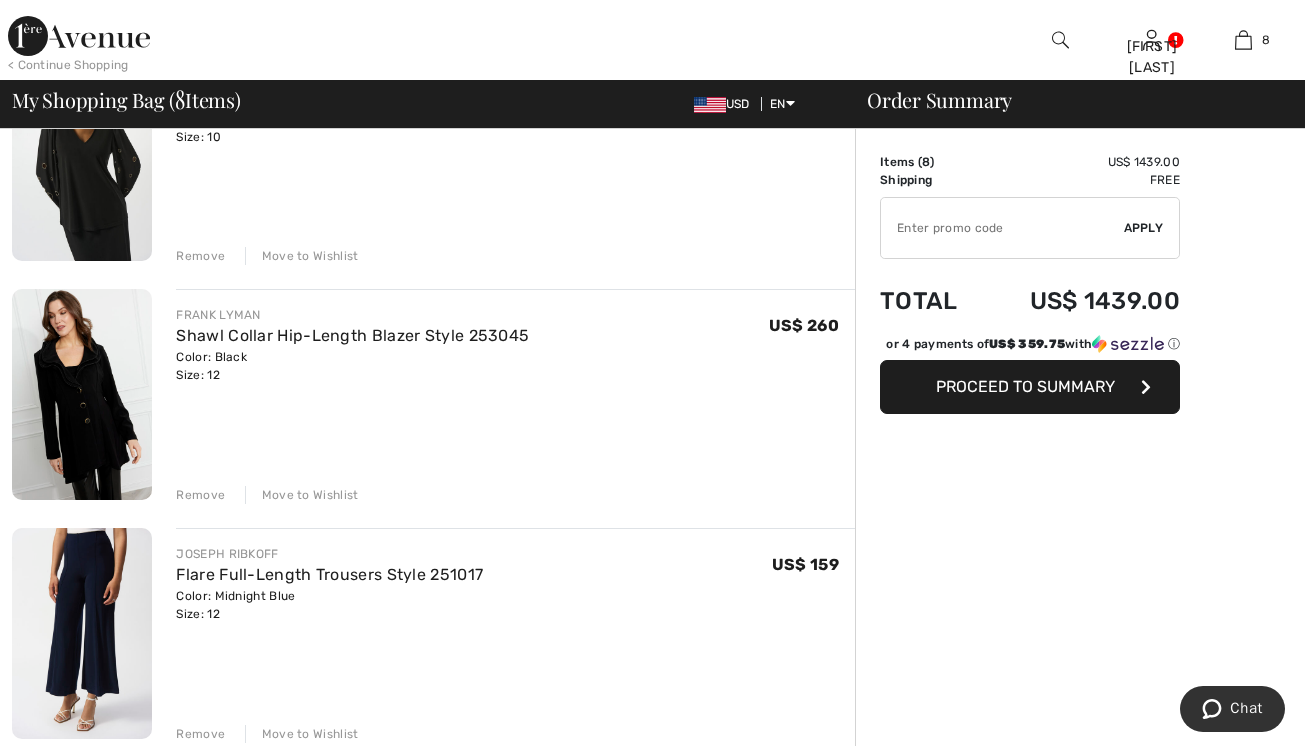 click on "Remove" at bounding box center (200, 495) 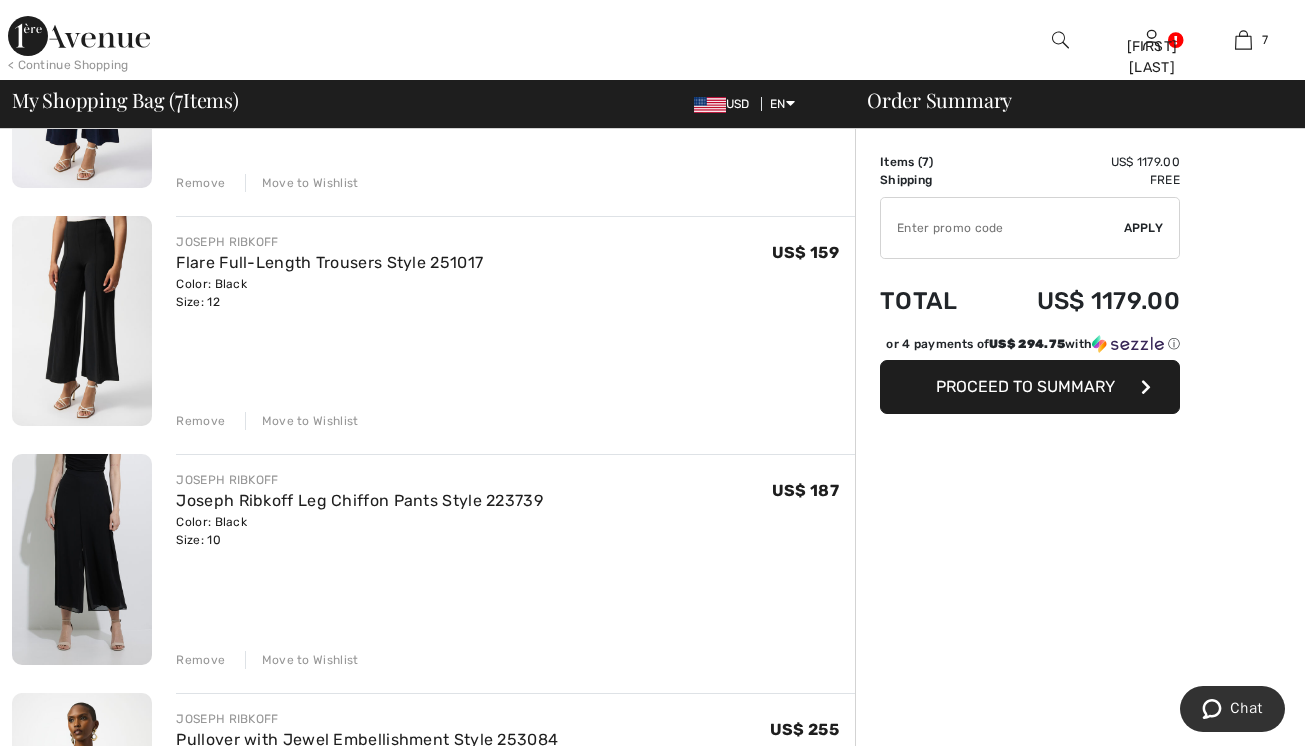 scroll, scrollTop: 631, scrollLeft: 0, axis: vertical 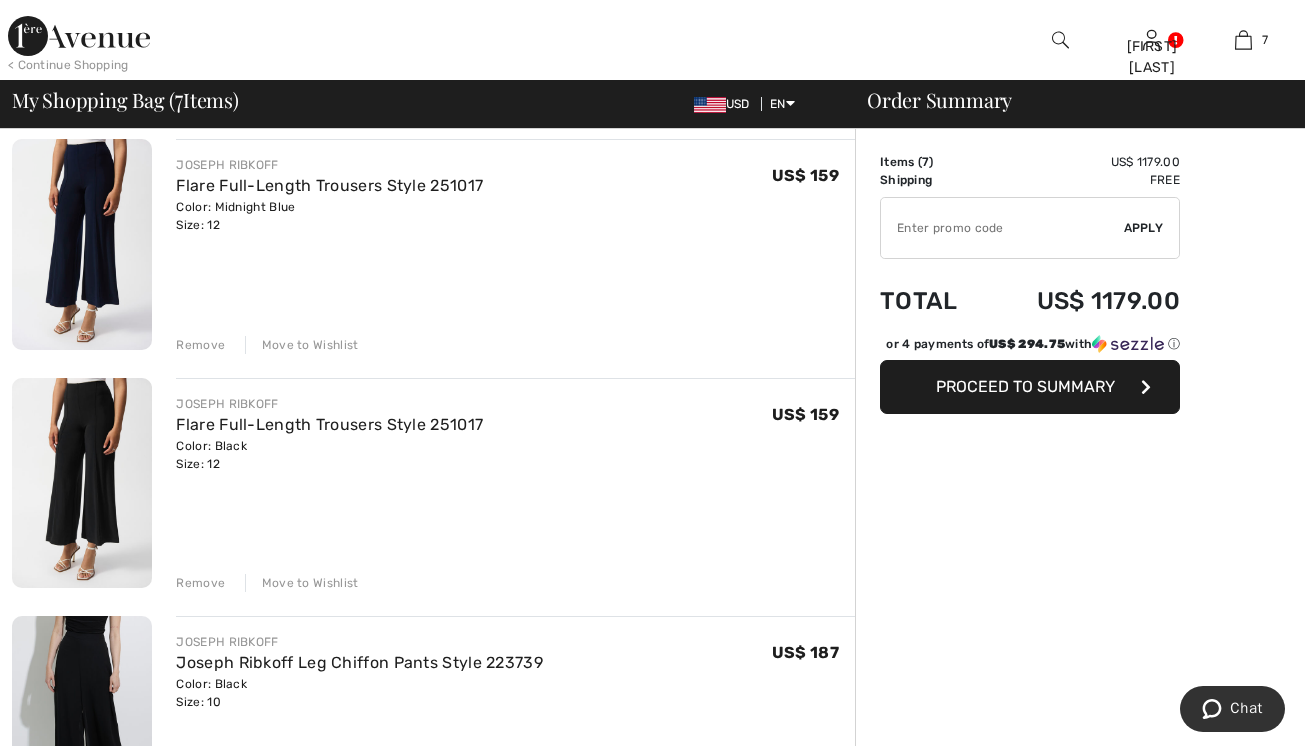 drag, startPoint x: 214, startPoint y: 343, endPoint x: 224, endPoint y: 346, distance: 10.440307 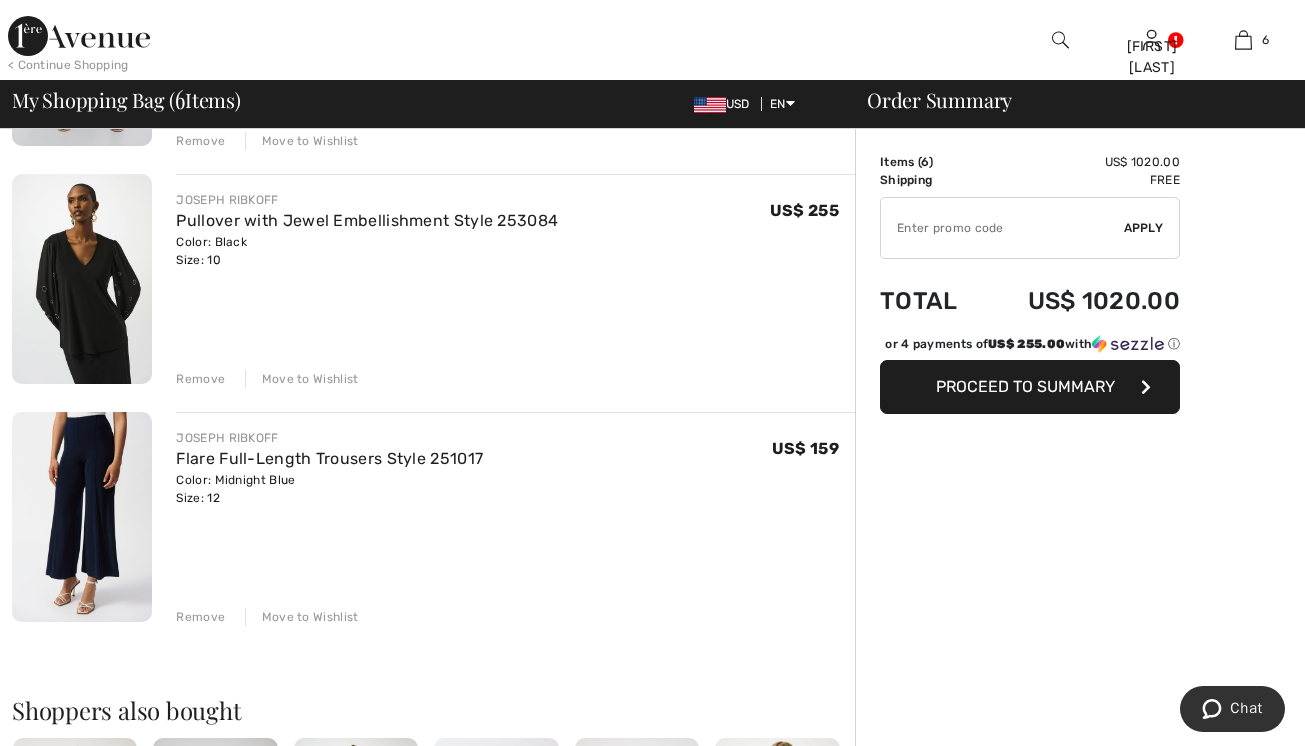 scroll, scrollTop: 1070, scrollLeft: 0, axis: vertical 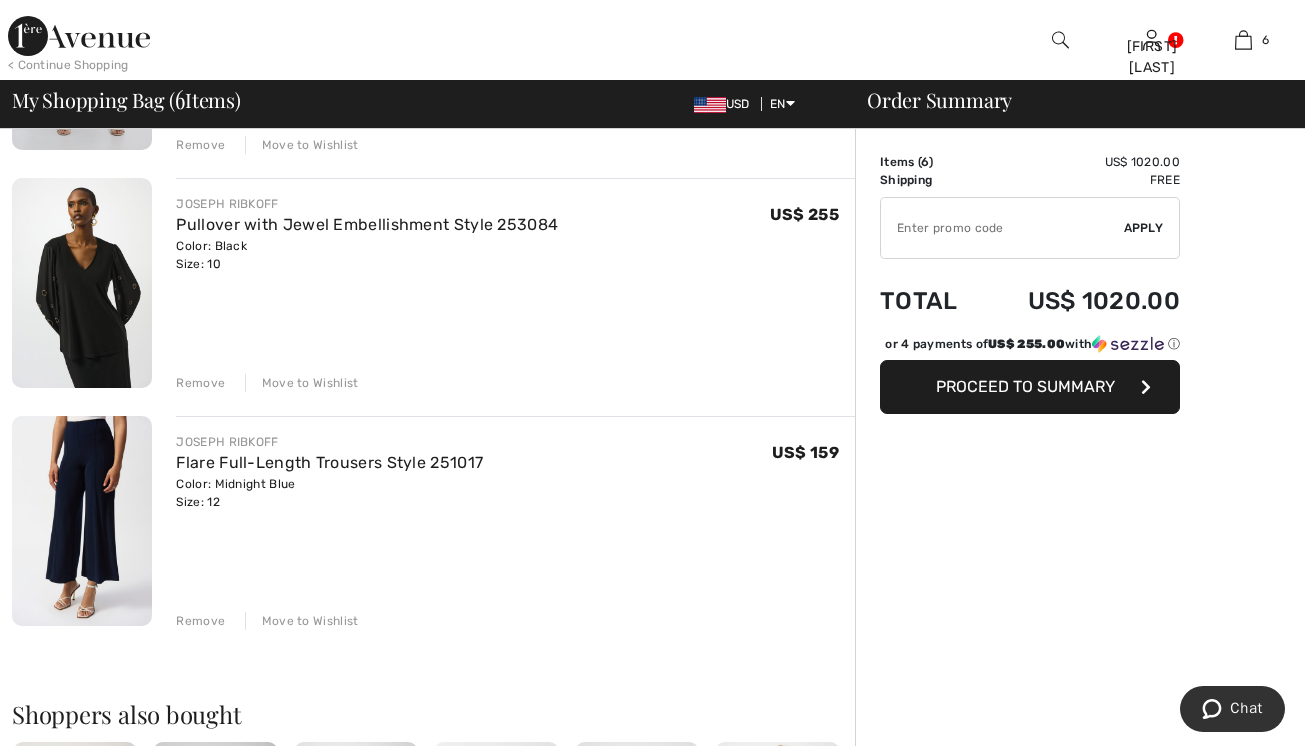 click at bounding box center [82, 283] 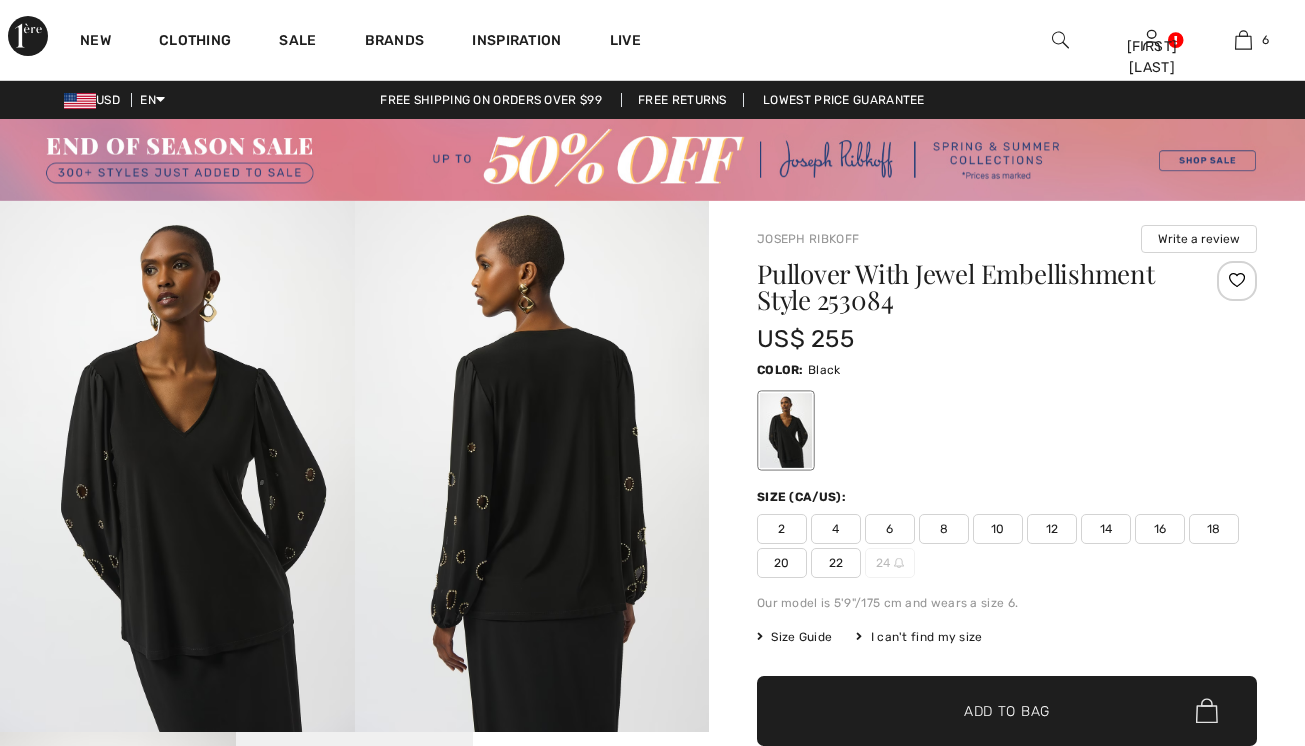 scroll, scrollTop: 0, scrollLeft: 0, axis: both 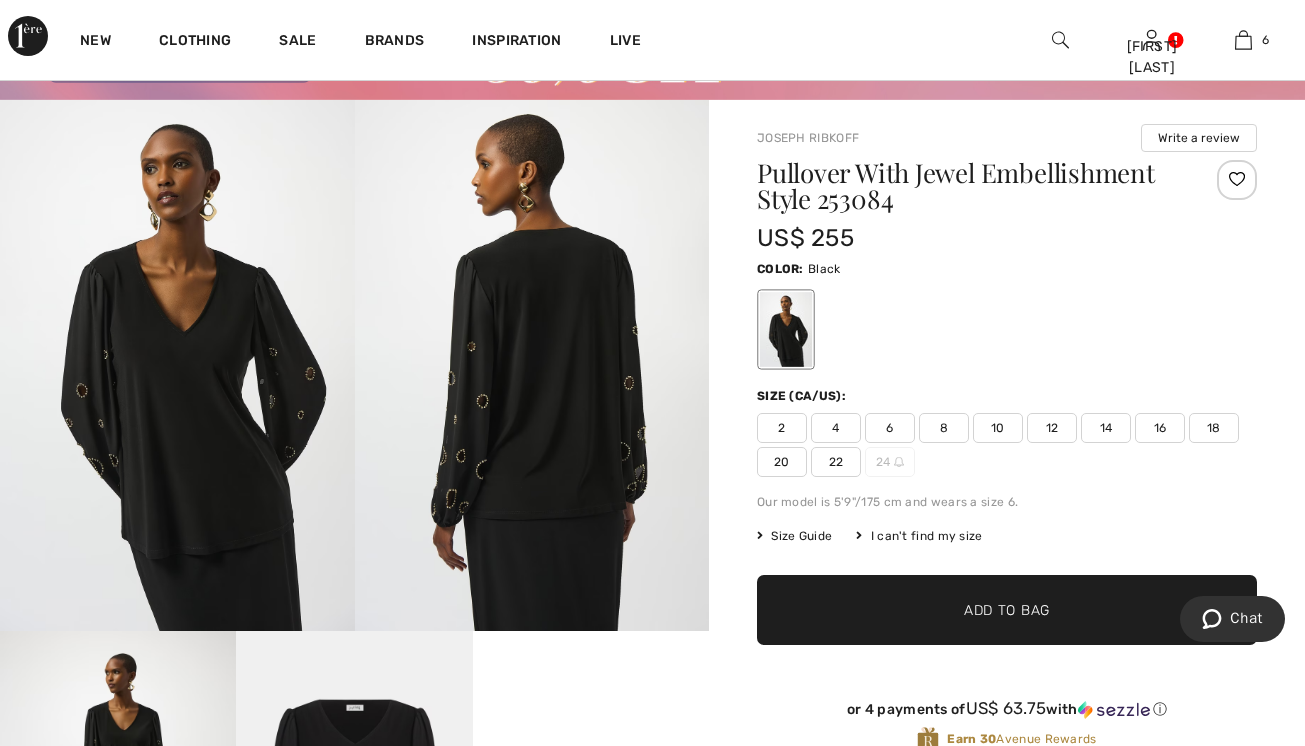 click on "10" at bounding box center (998, 428) 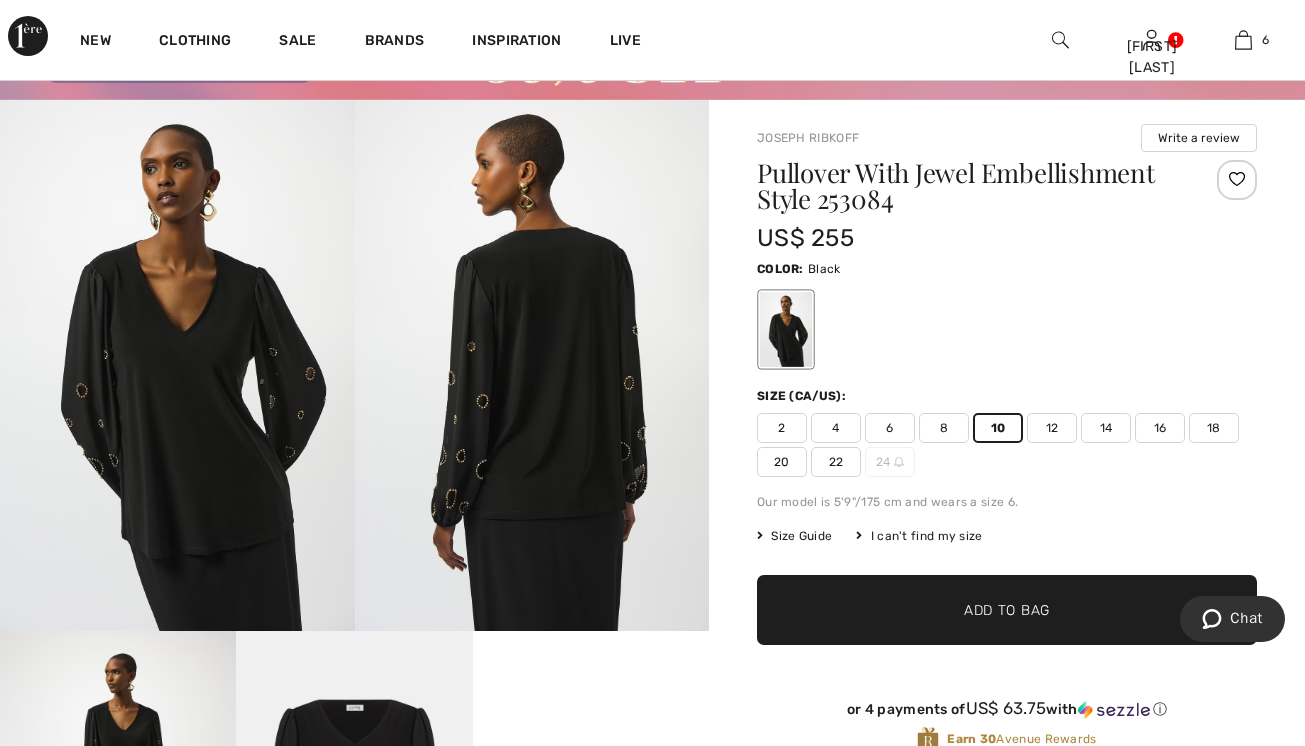 click on "✔ Added to Bag
Add to Bag" at bounding box center [1007, 610] 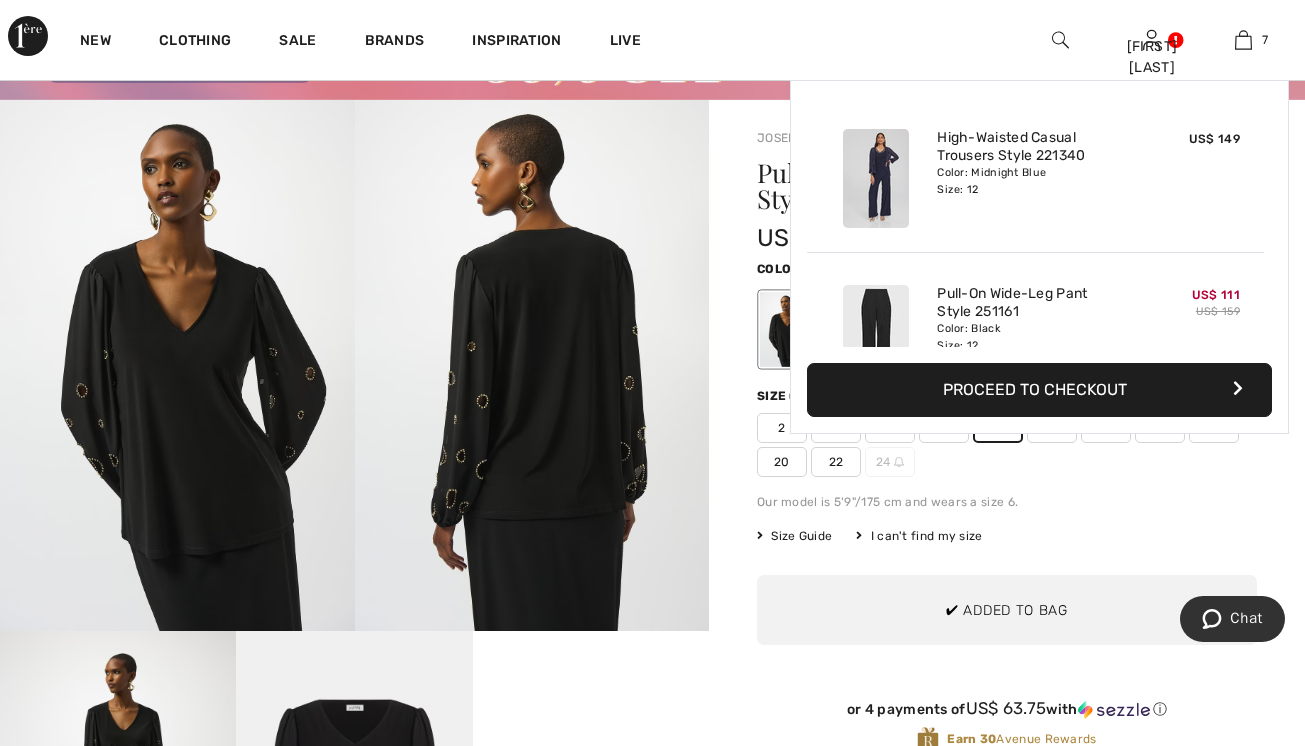 scroll, scrollTop: 0, scrollLeft: 0, axis: both 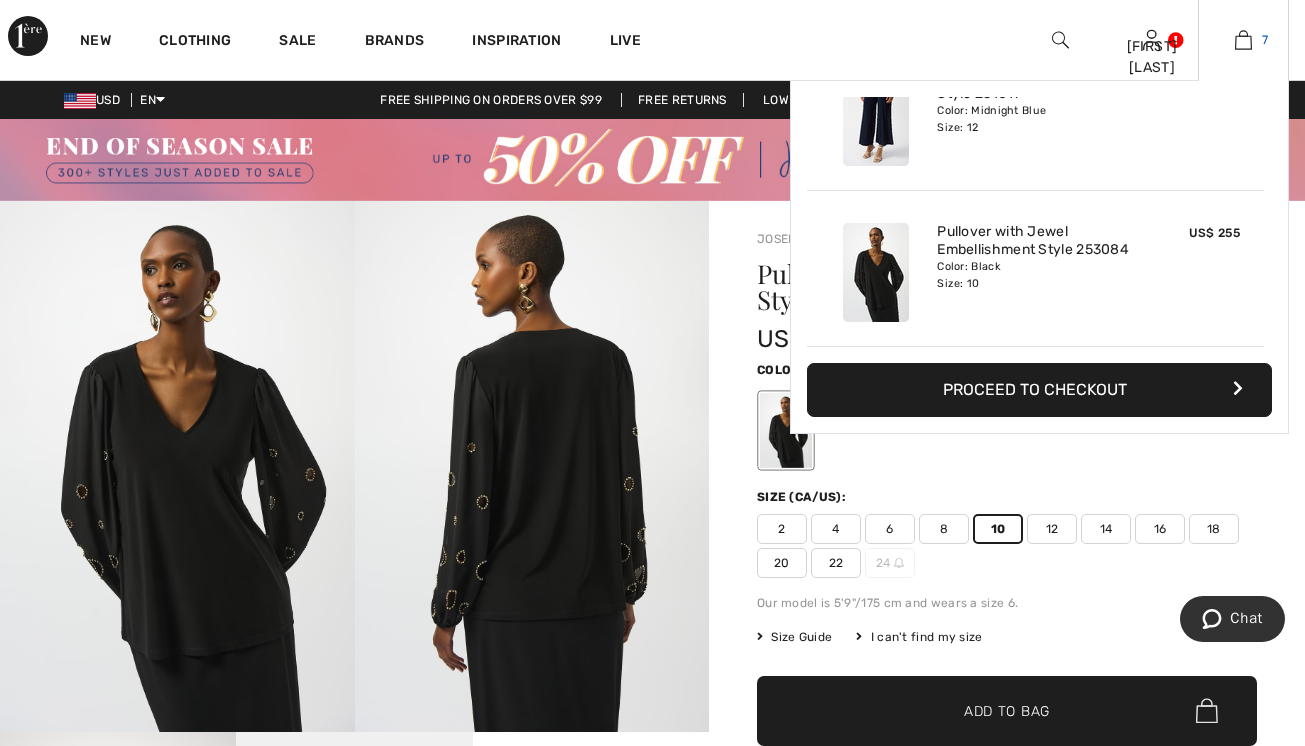 click at bounding box center (1243, 40) 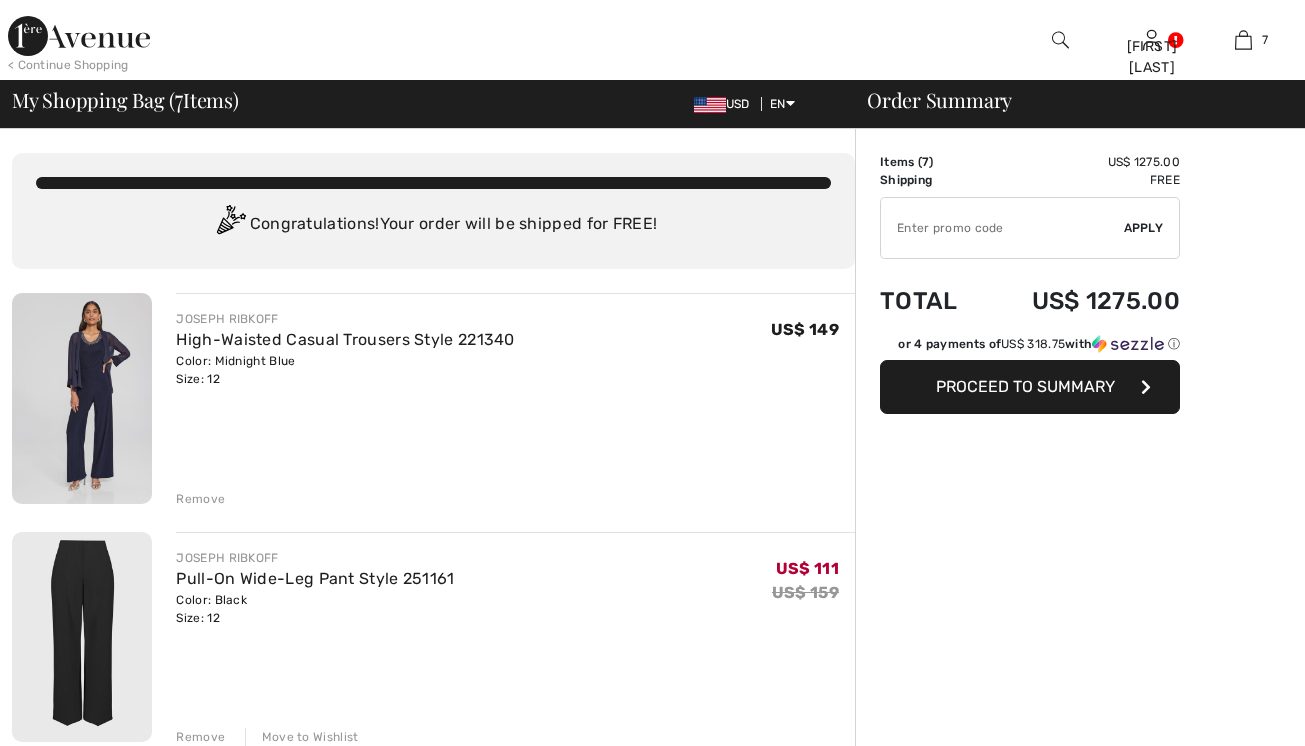 scroll, scrollTop: 0, scrollLeft: 0, axis: both 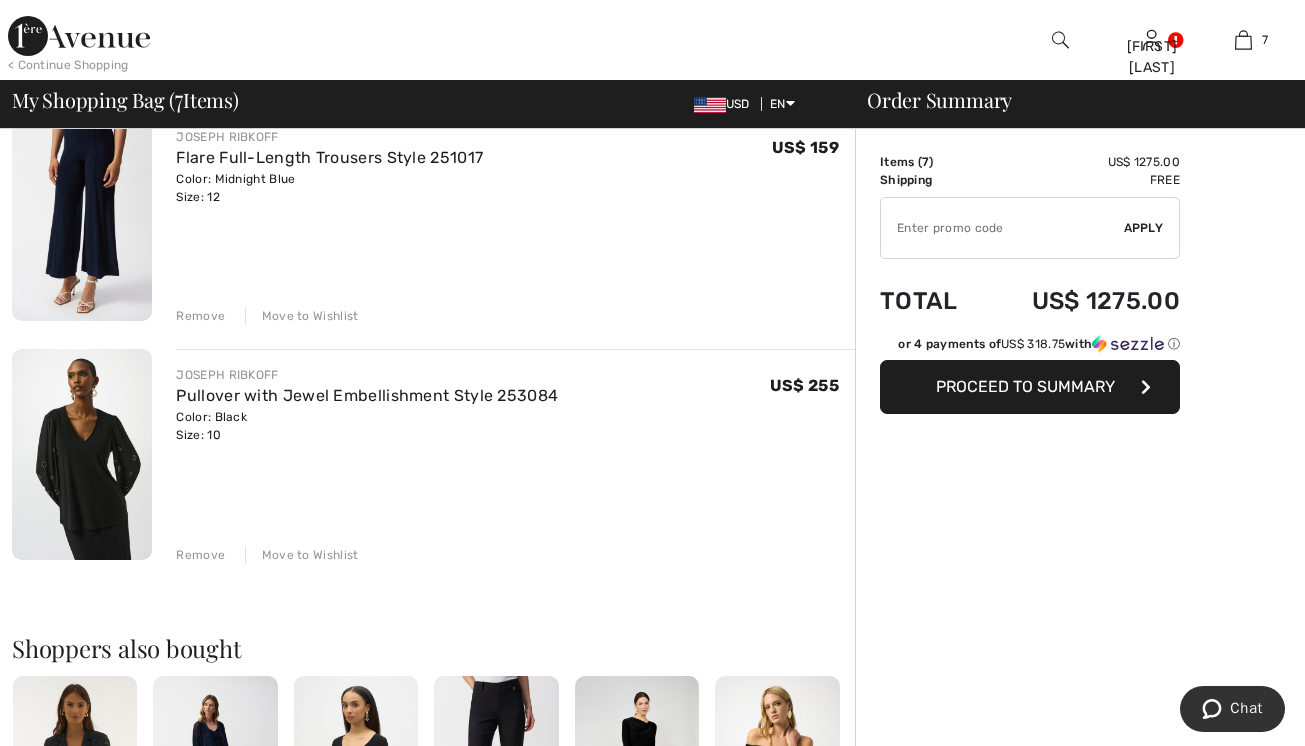 click on "Remove" at bounding box center (200, 555) 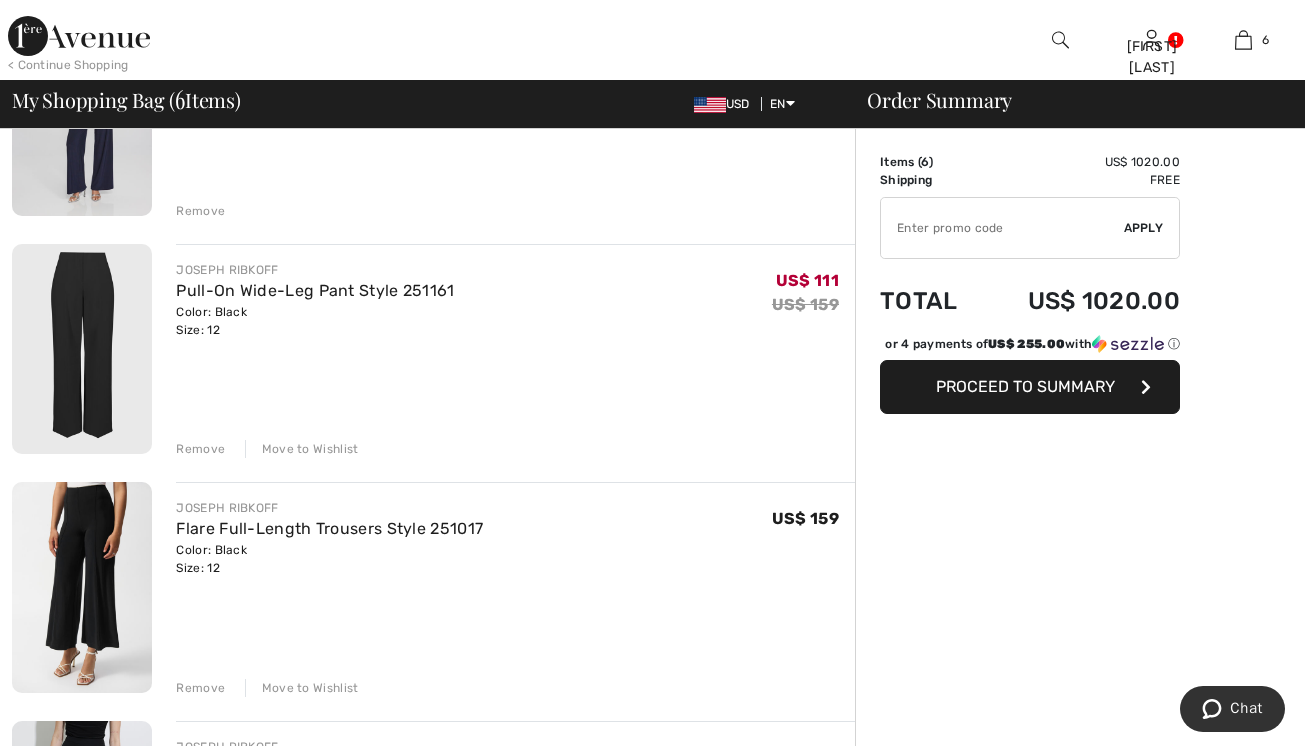scroll, scrollTop: 0, scrollLeft: 0, axis: both 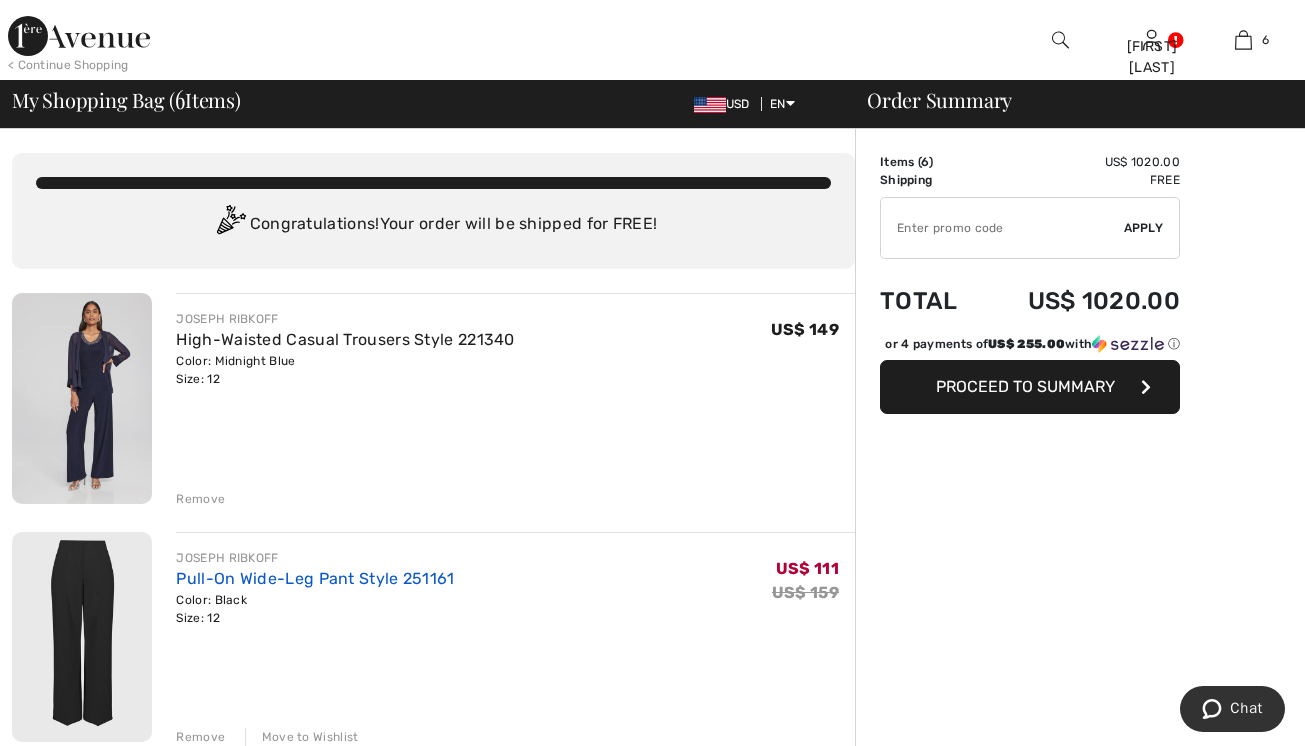 click on "Pull-On Wide-Leg Pant Style 251161" at bounding box center [315, 578] 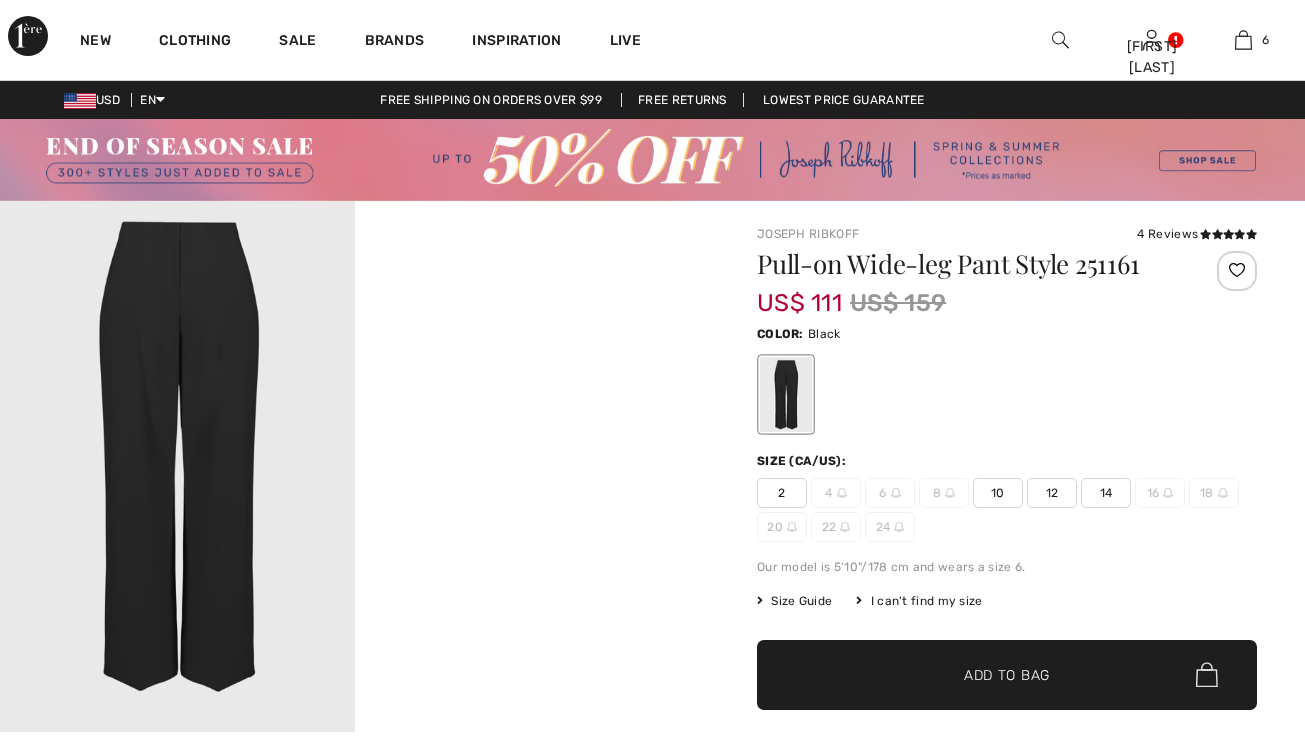 checkbox on "true" 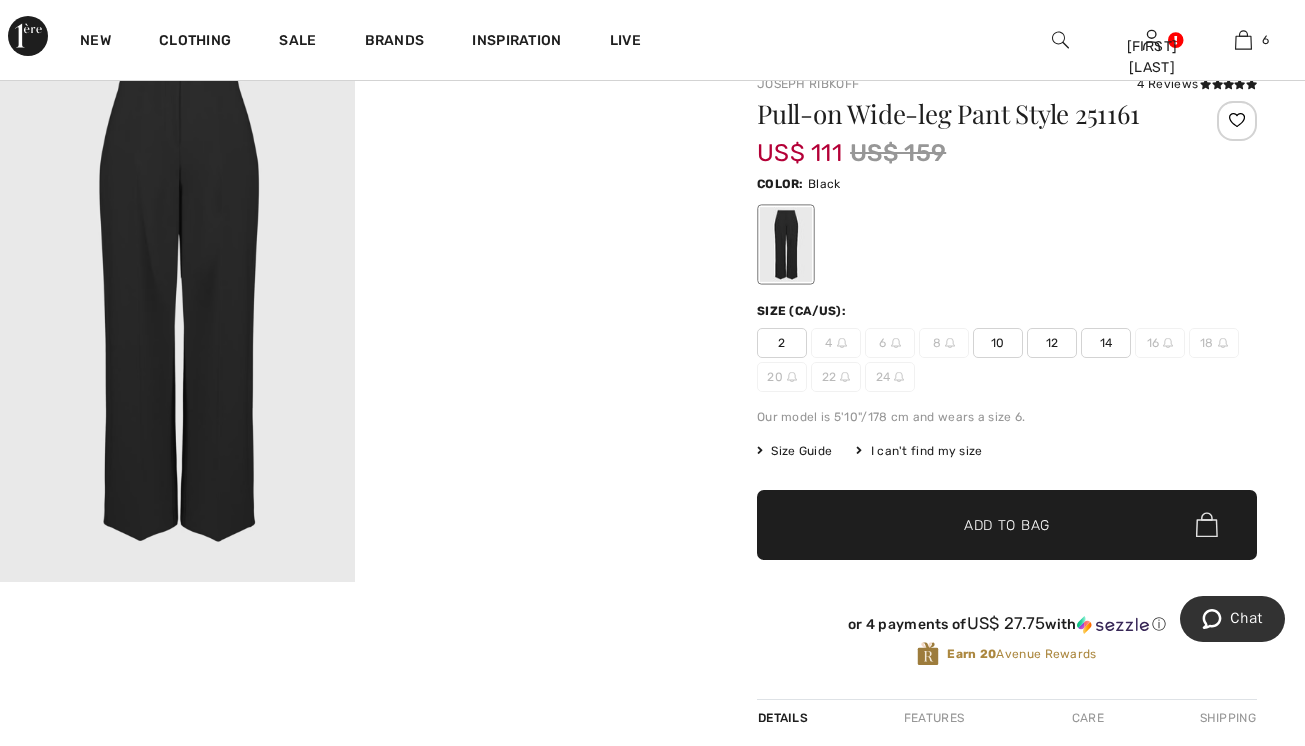 scroll, scrollTop: 0, scrollLeft: 0, axis: both 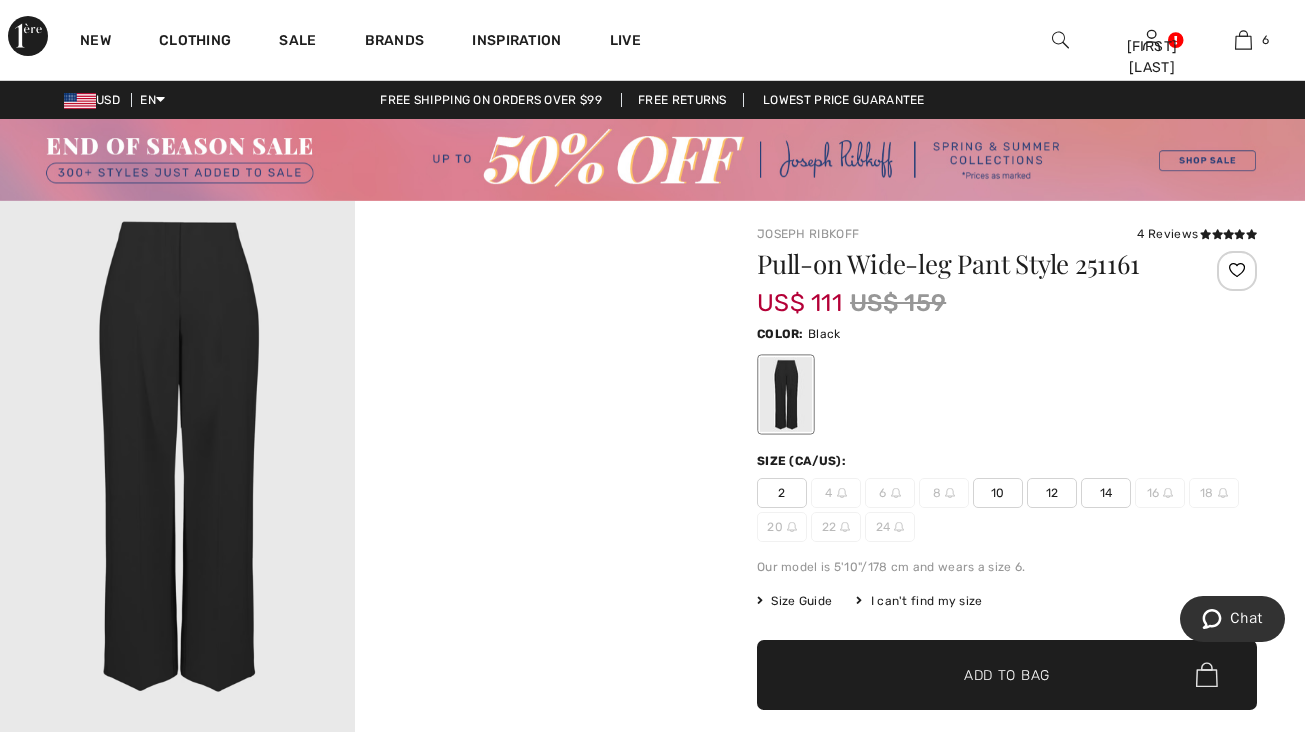 click at bounding box center [177, 467] 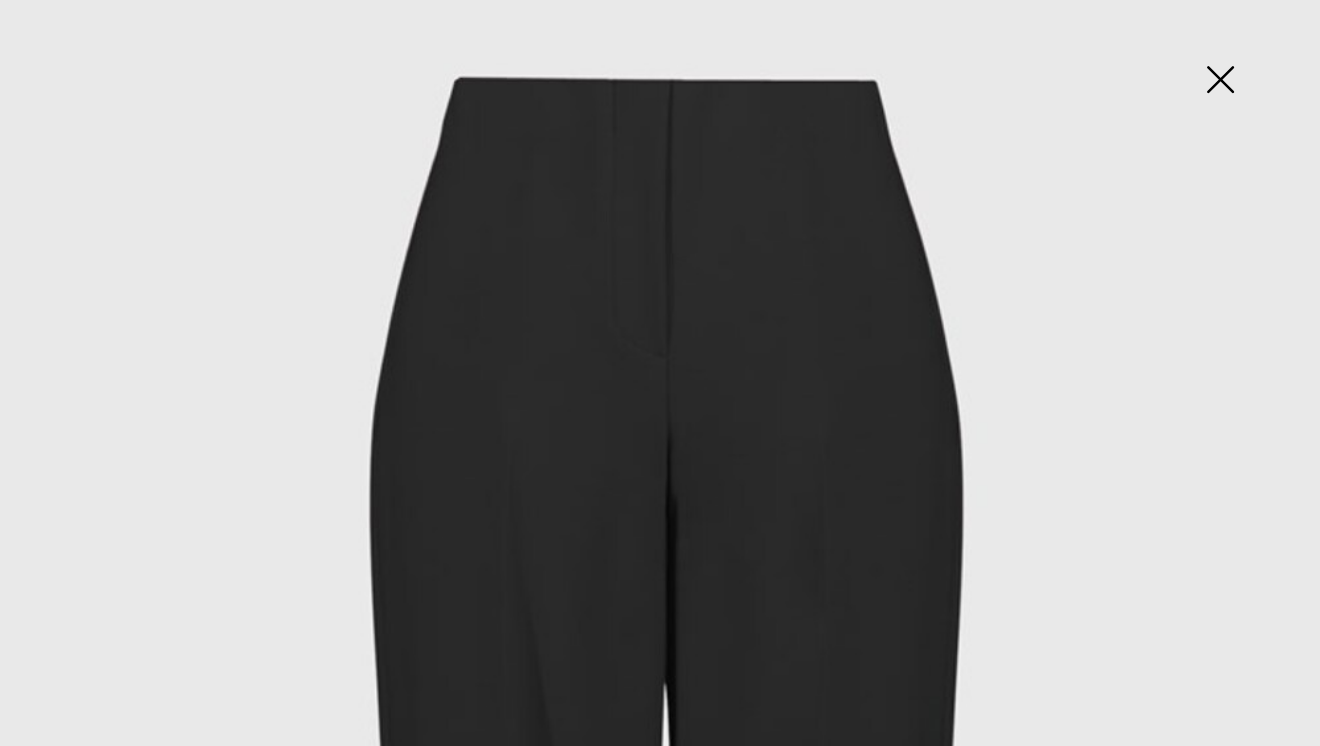 click at bounding box center (1220, 81) 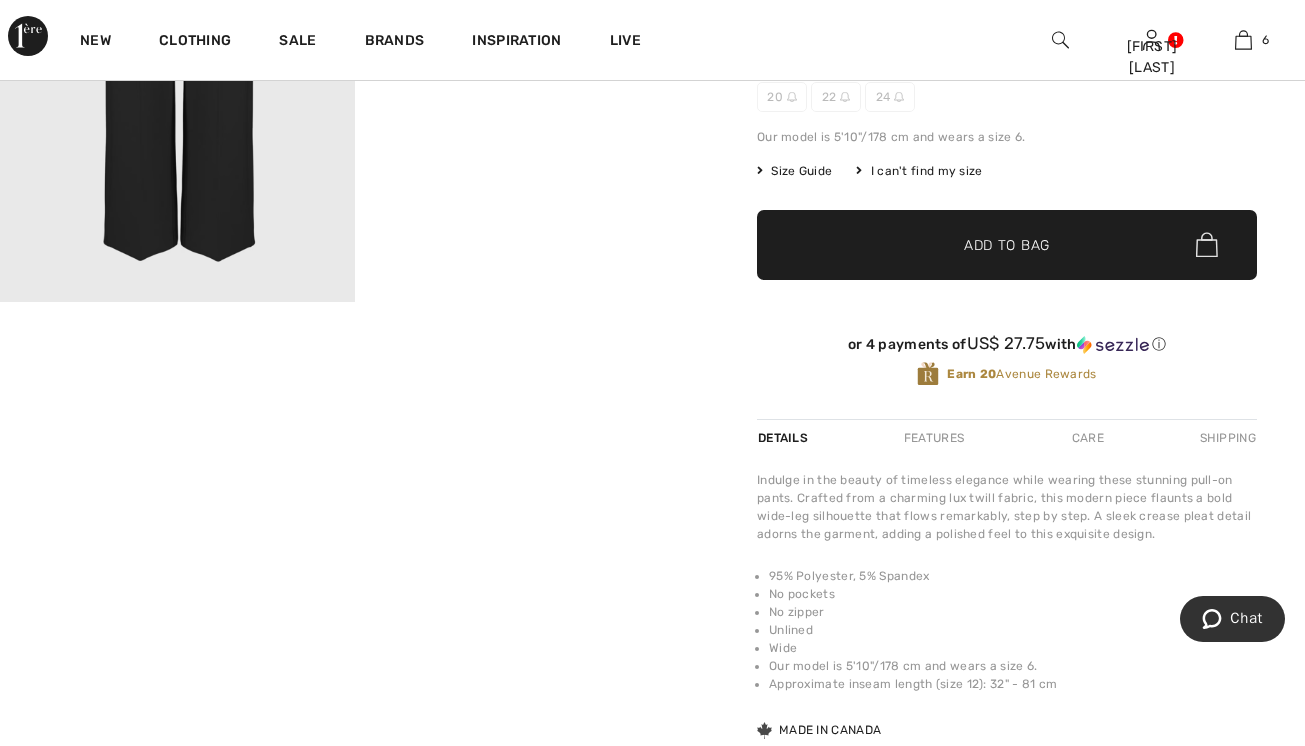 scroll, scrollTop: 0, scrollLeft: 0, axis: both 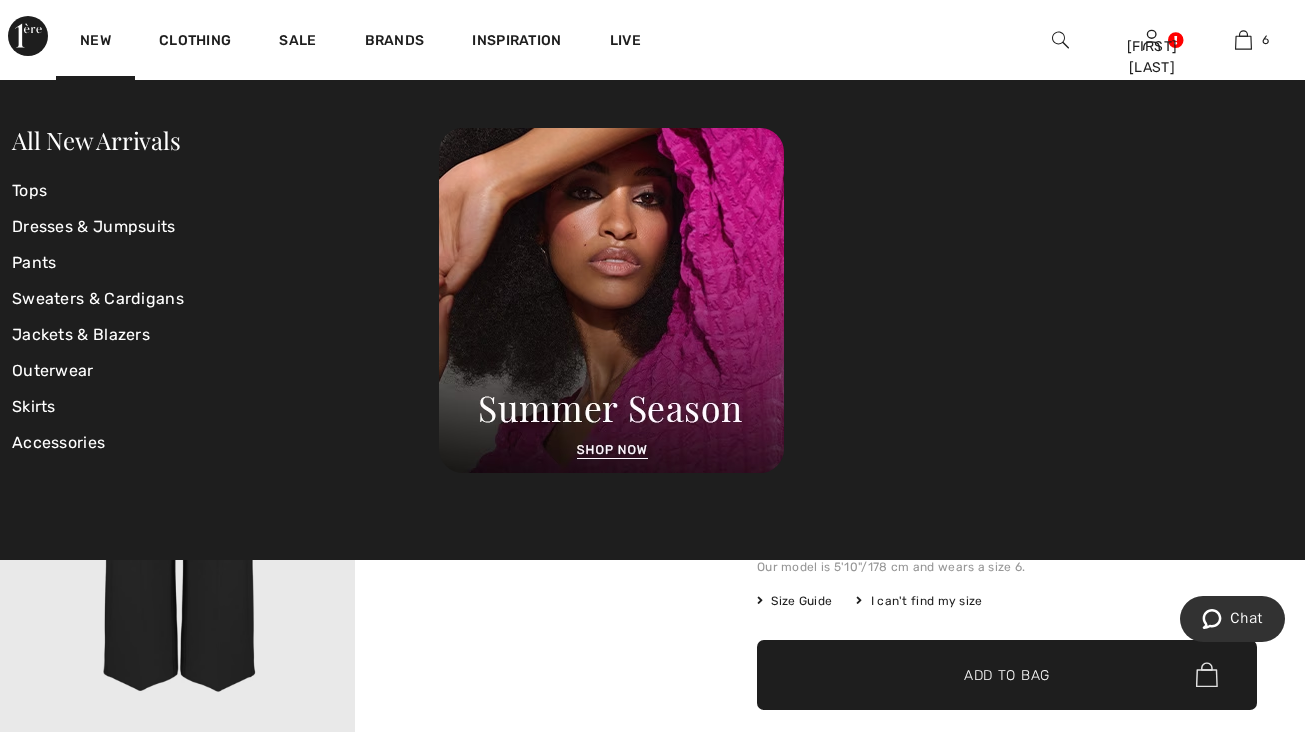 click at bounding box center [354, 467] 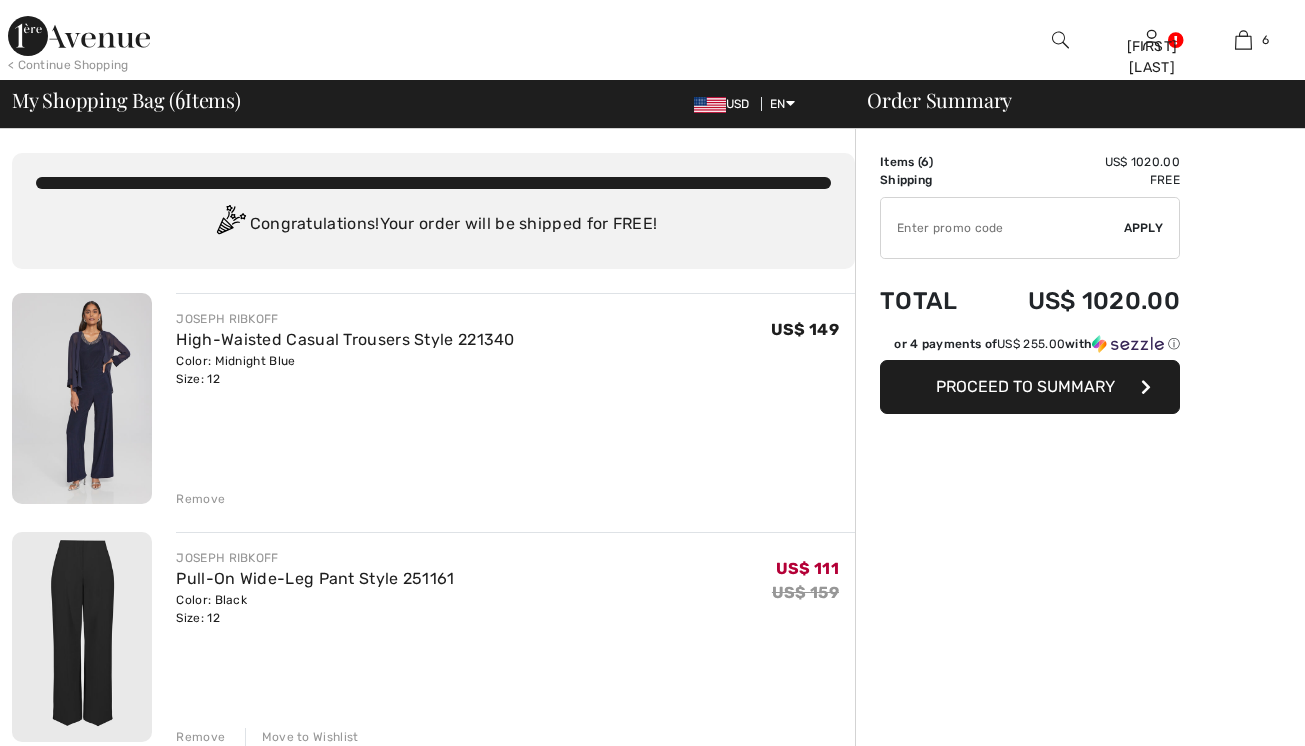 scroll, scrollTop: 0, scrollLeft: 0, axis: both 